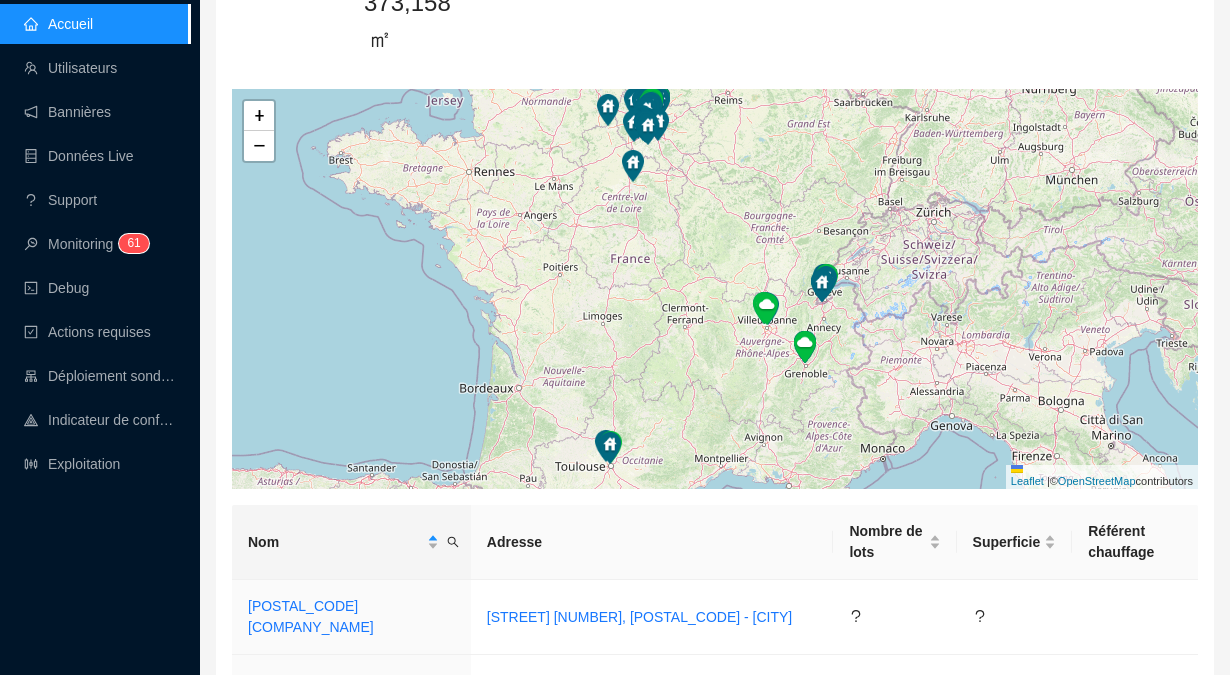 scroll, scrollTop: 304, scrollLeft: 0, axis: vertical 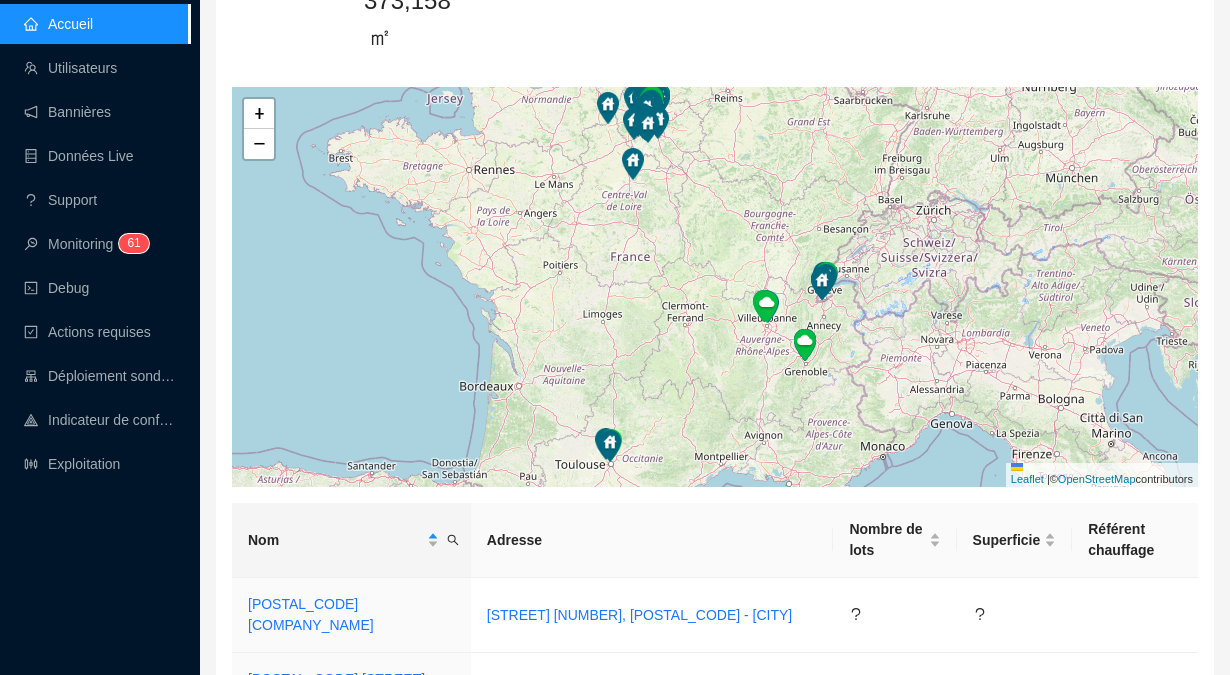 click 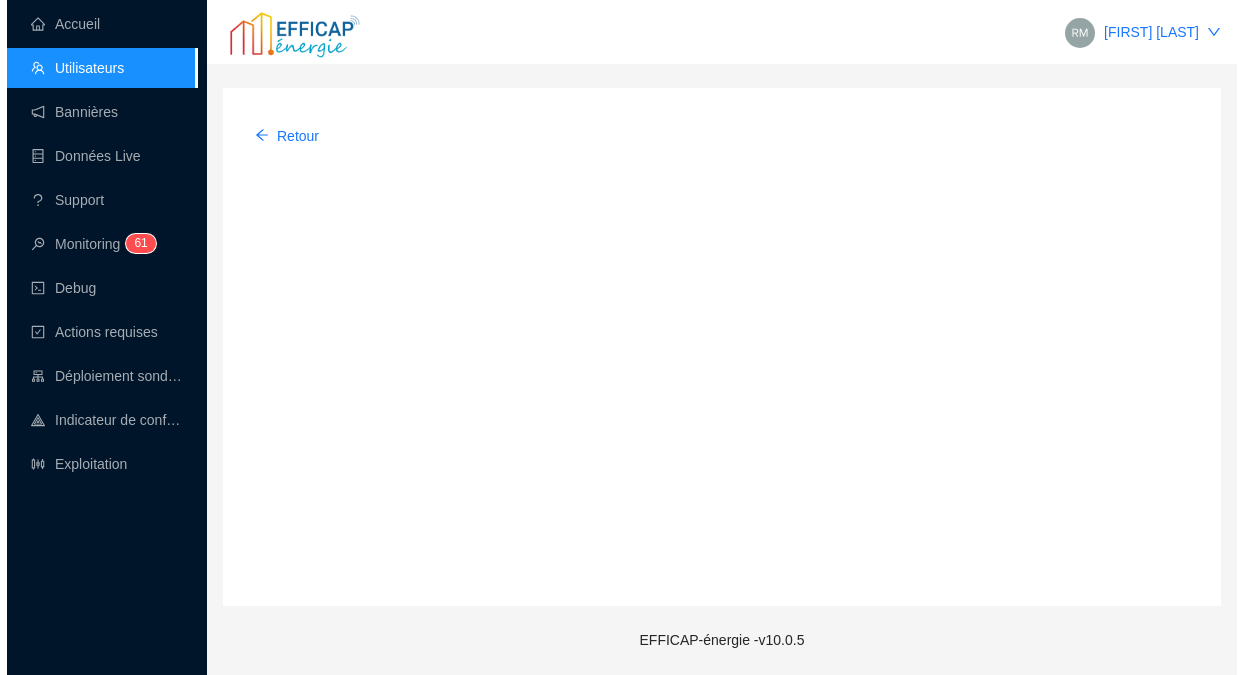 scroll, scrollTop: 0, scrollLeft: 0, axis: both 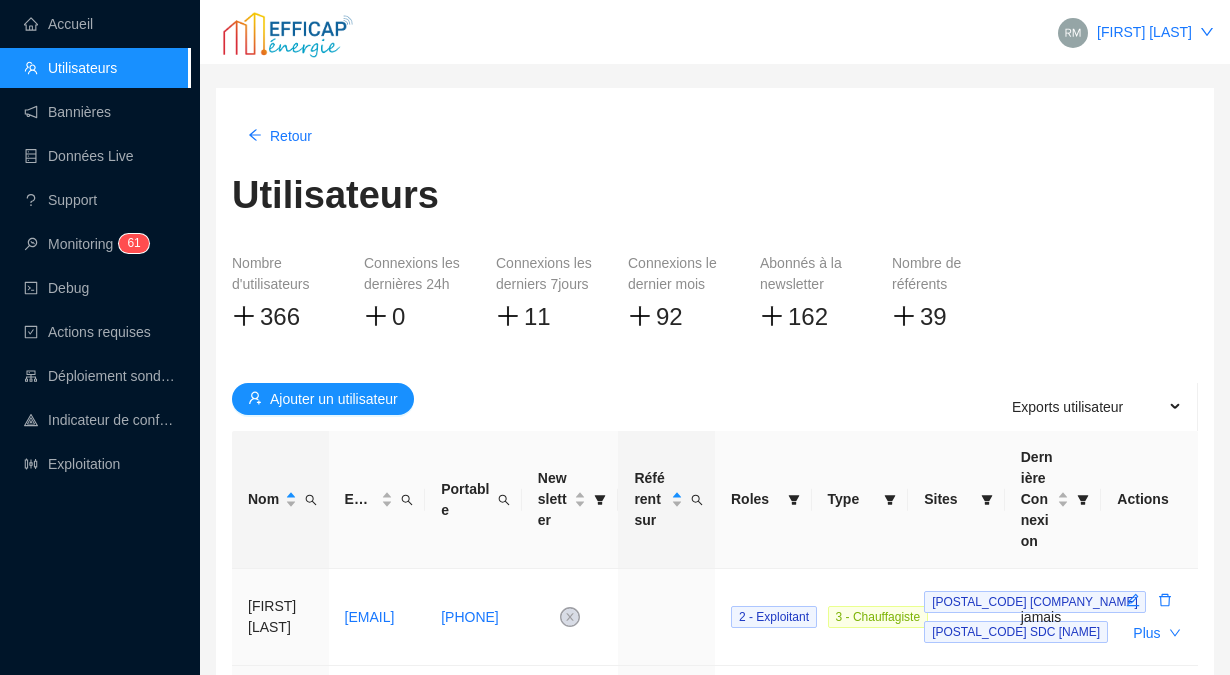 click on "Ajouter un utilisateur" at bounding box center (334, 399) 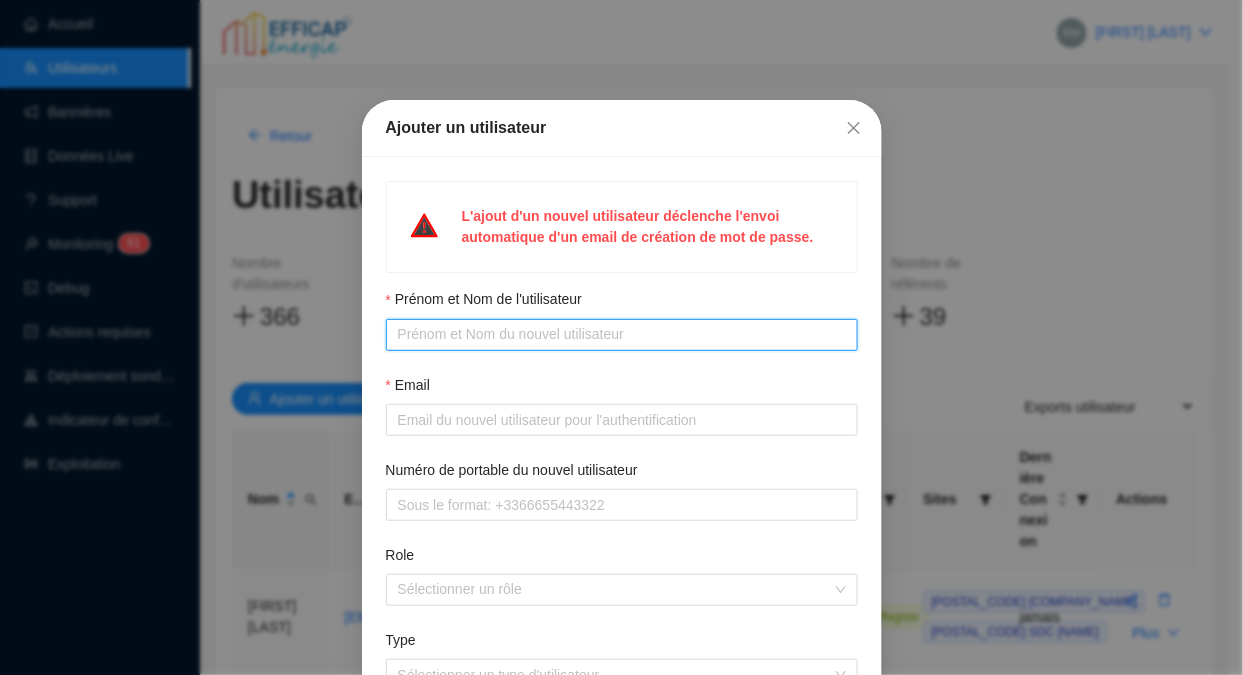 click on "Prénom et Nom de l'utilisateur" at bounding box center [620, 334] 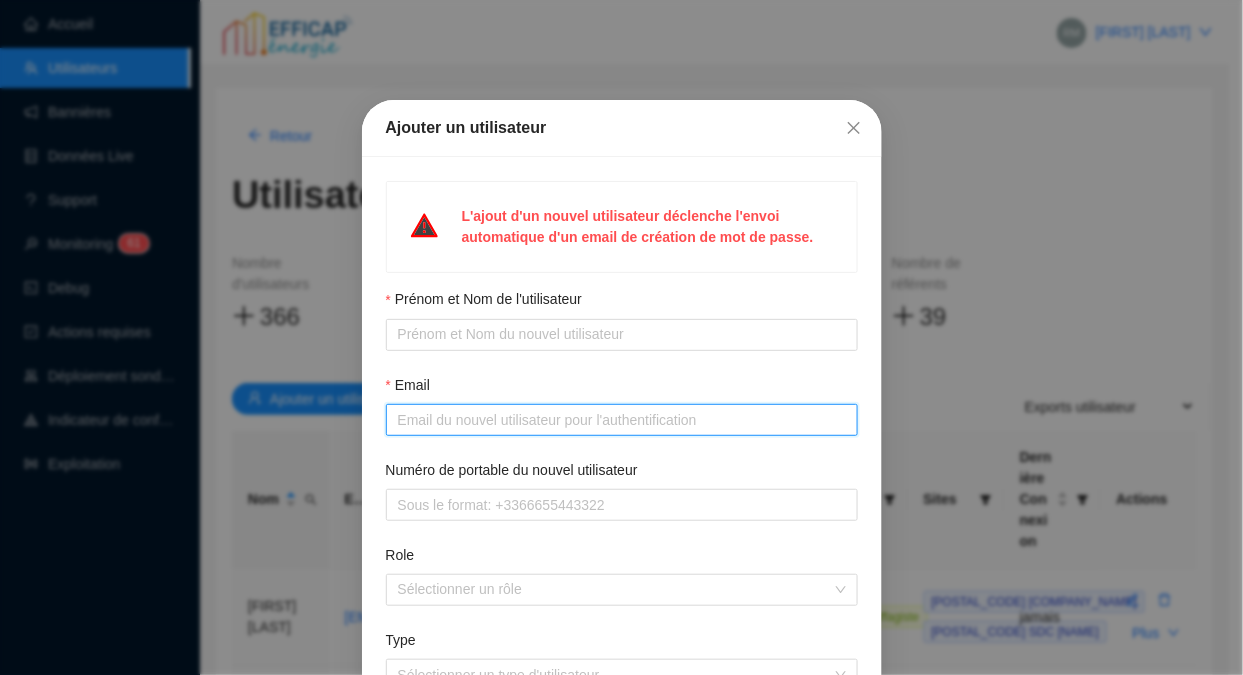 click on "Email" at bounding box center (620, 420) 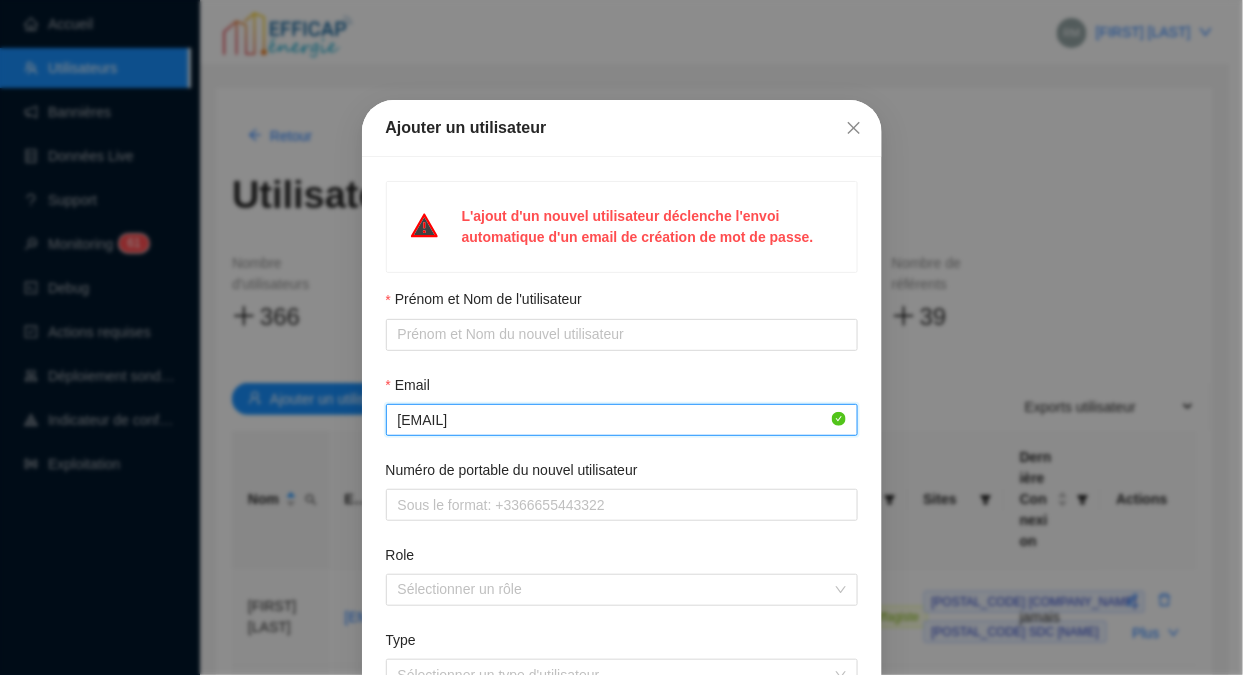 type on "[EMAIL]" 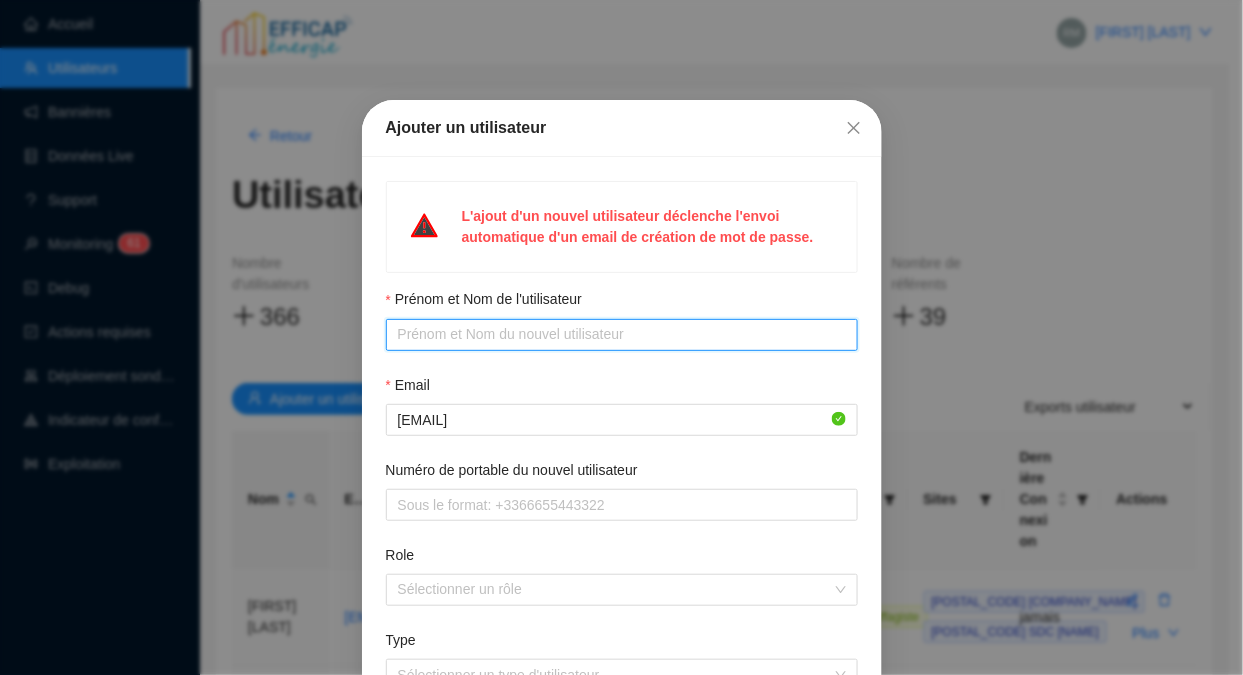 click on "Prénom et Nom de l'utilisateur" at bounding box center (620, 334) 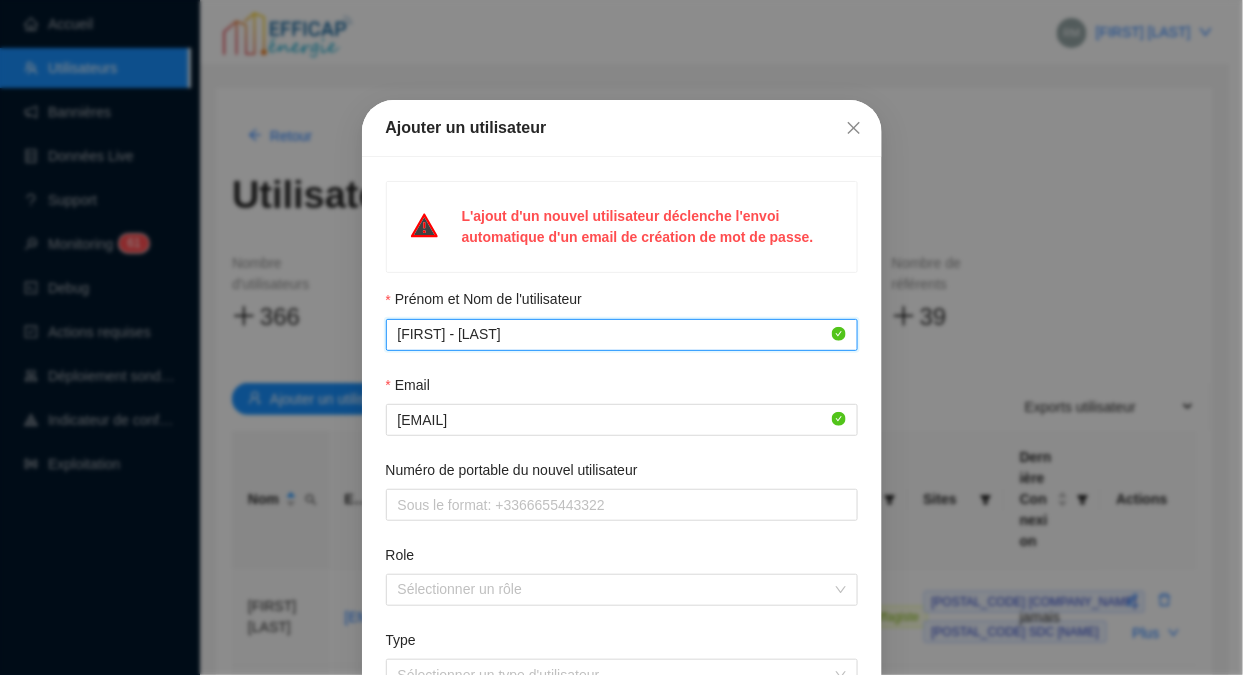type on "[FIRST] - [LAST]" 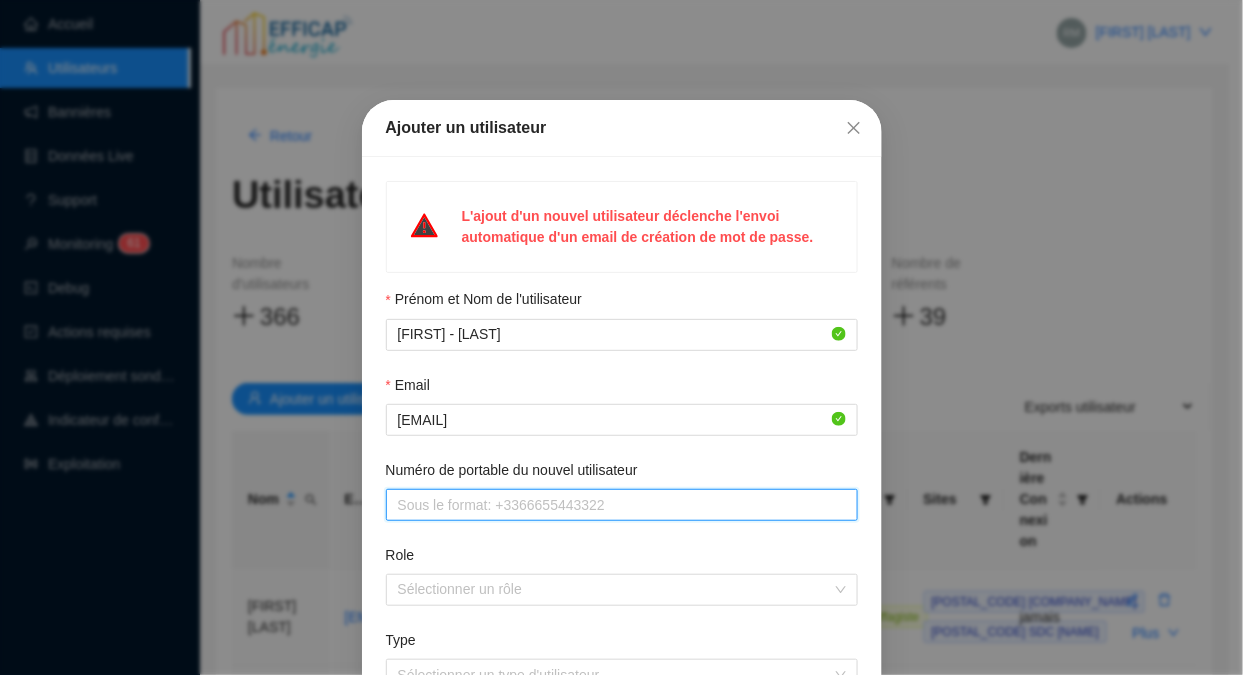 click on "Numéro de portable du nouvel utilisateur" at bounding box center [620, 505] 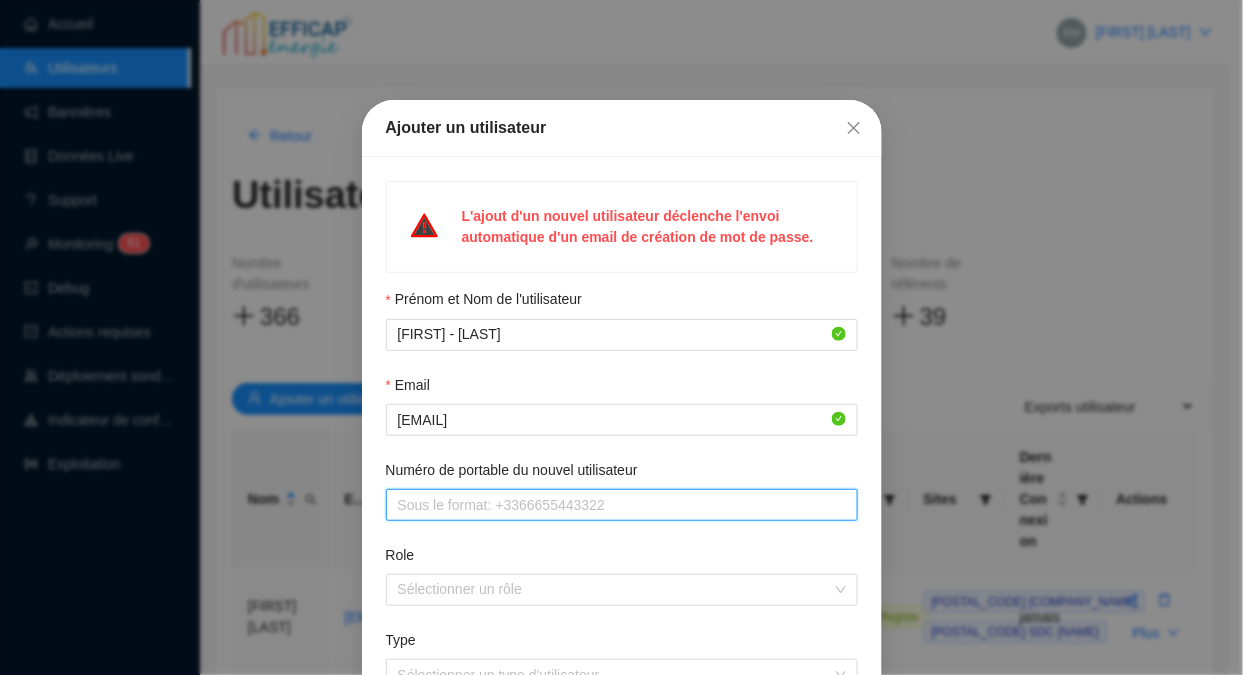 type on "[PHONE]" 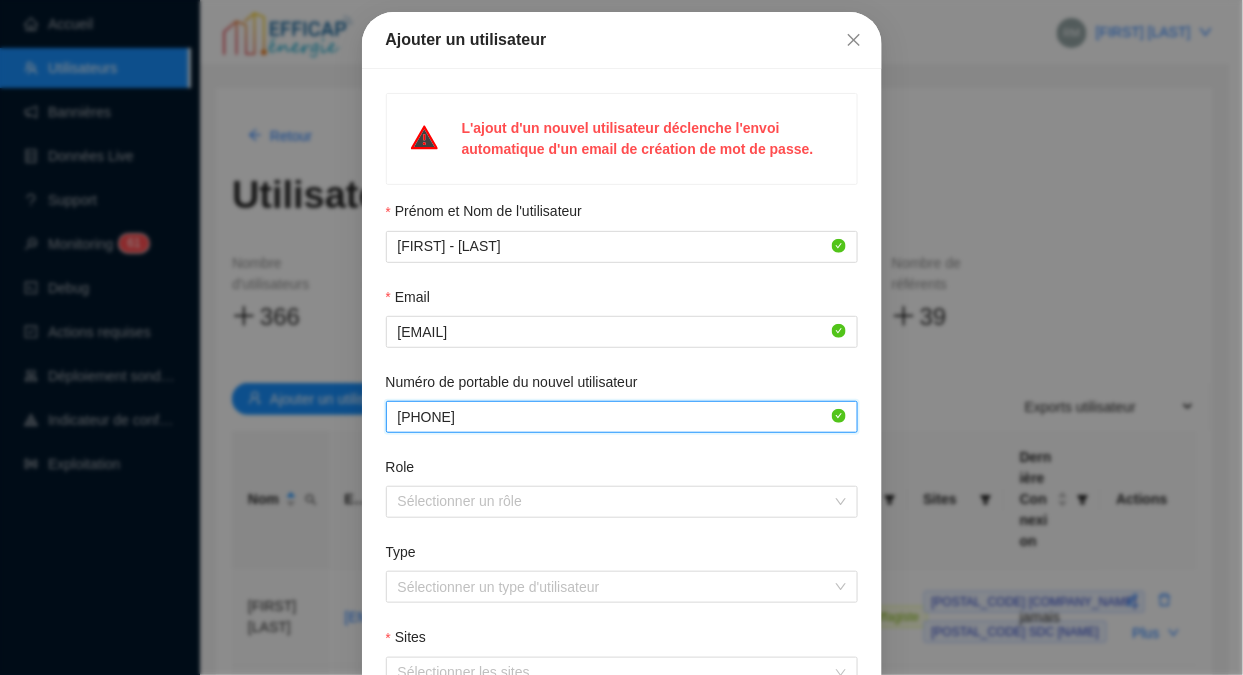 scroll, scrollTop: 91, scrollLeft: 0, axis: vertical 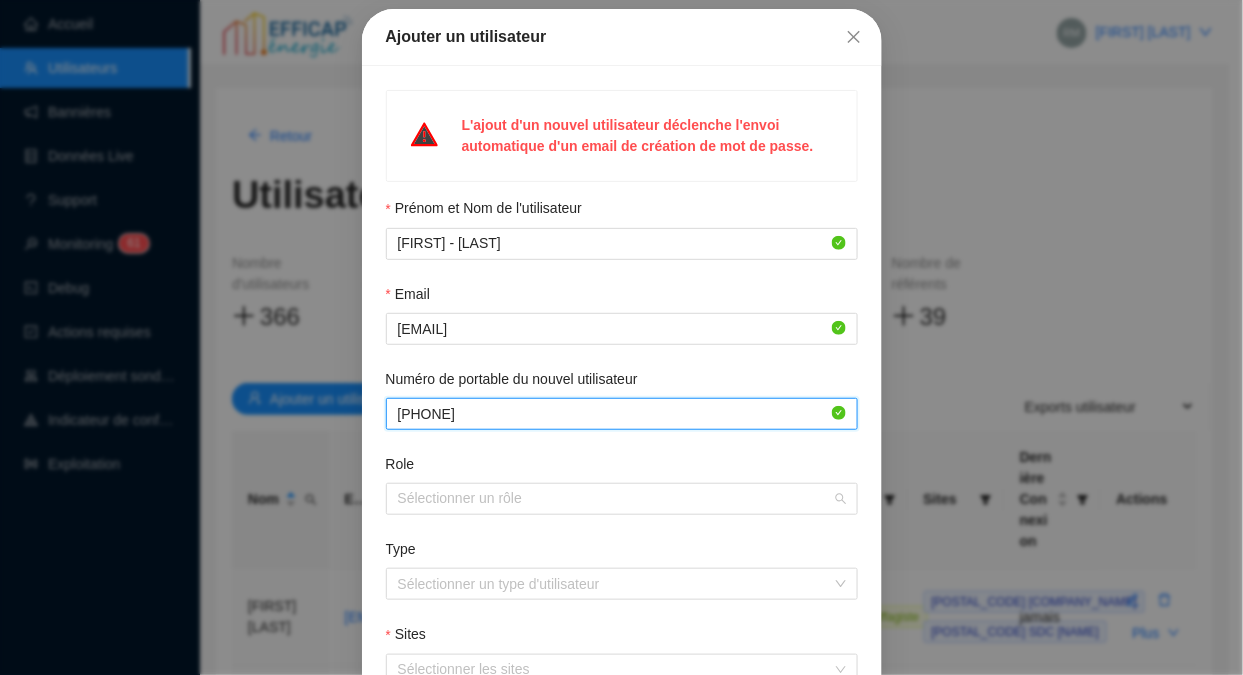 click at bounding box center [611, 499] 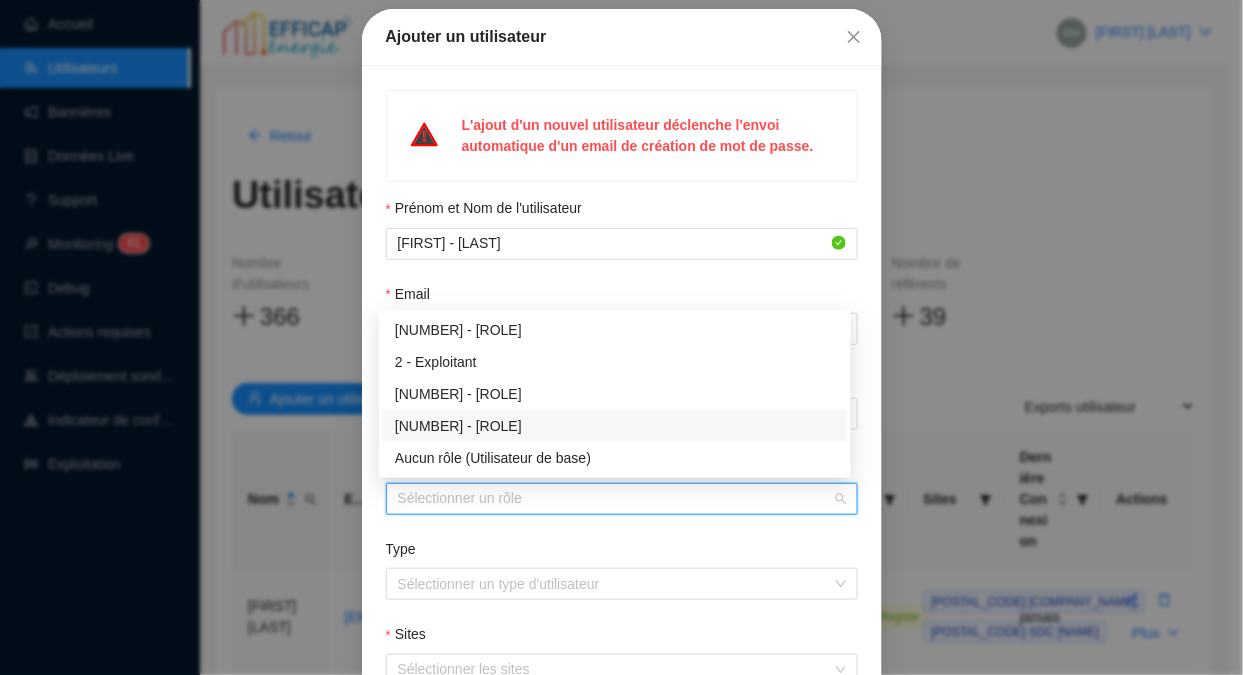 click on "[NUMBER] - [ROLE]" at bounding box center (615, 426) 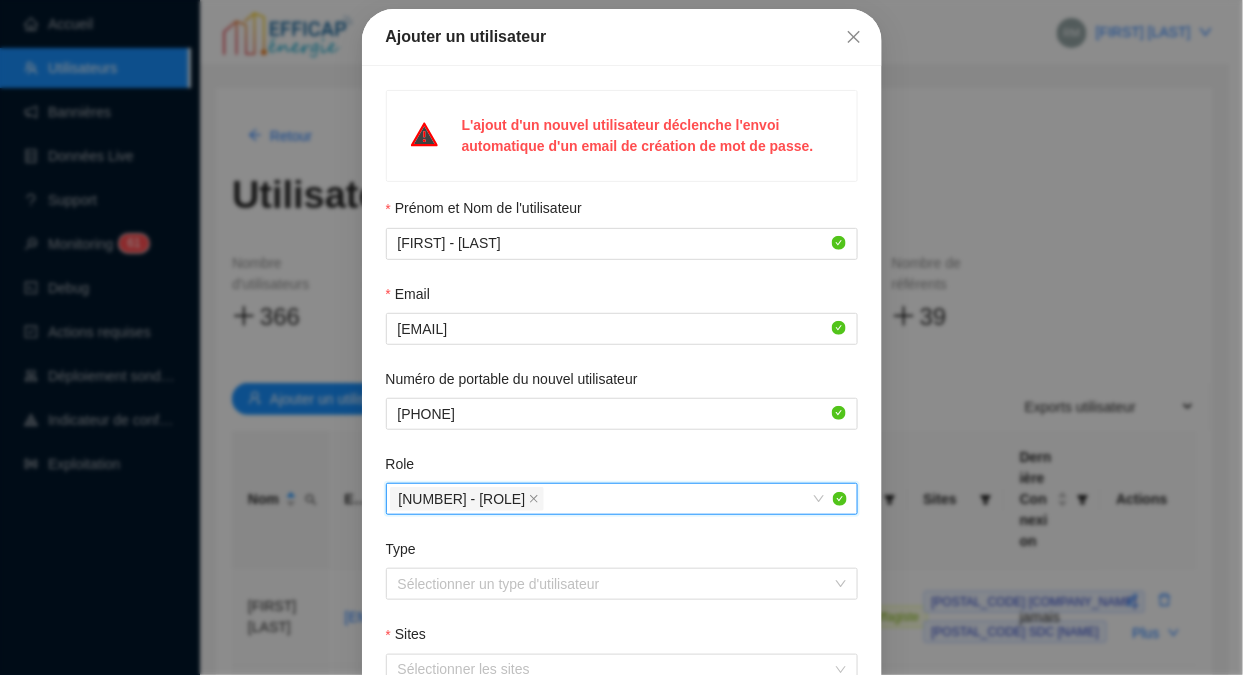 click on "Type" at bounding box center (613, 584) 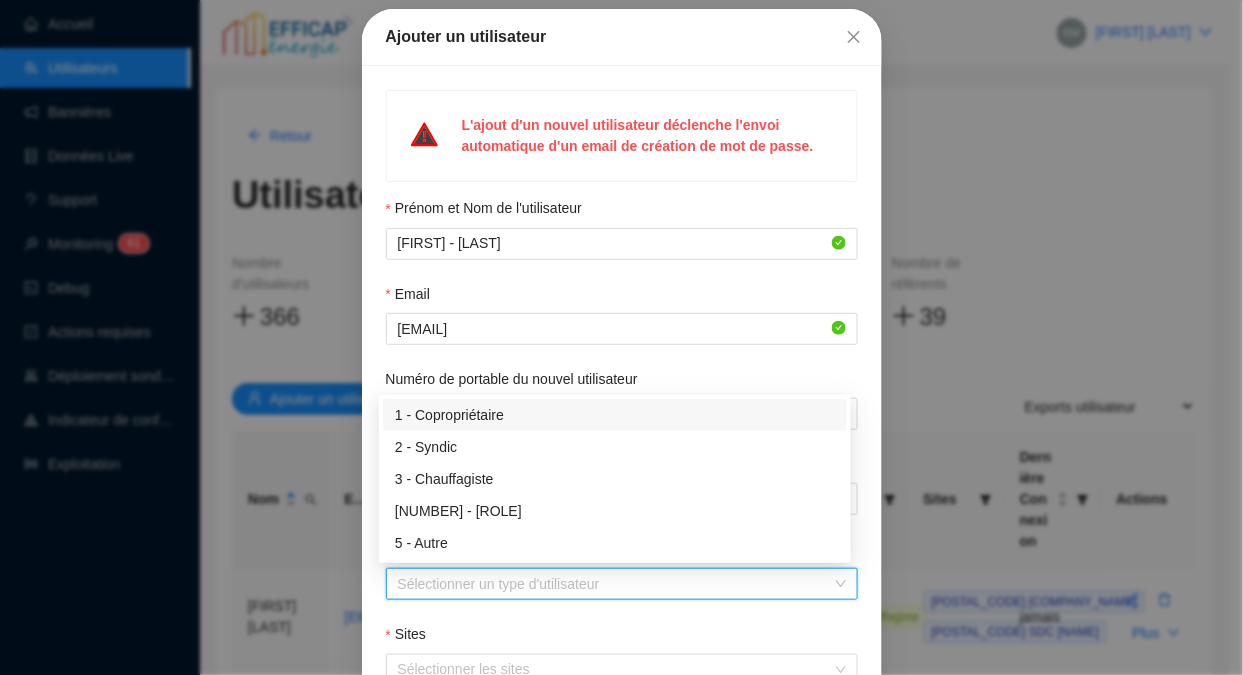click on "1 - Copropriétaire" at bounding box center (615, 415) 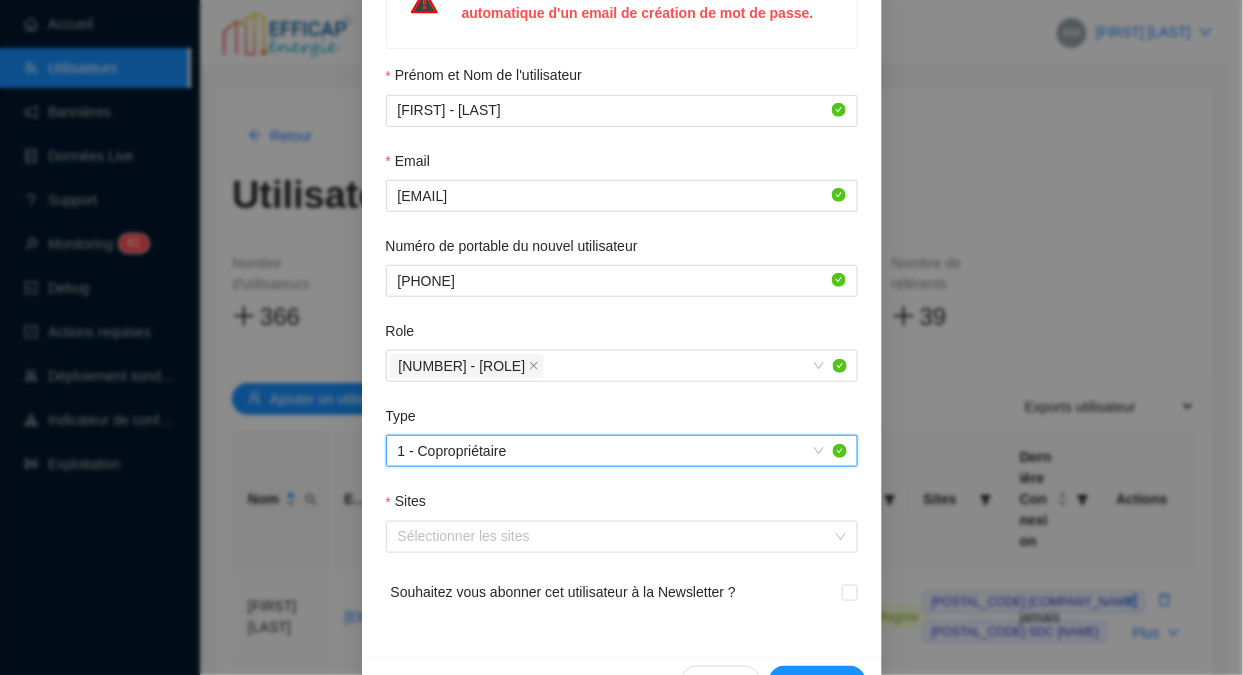 scroll, scrollTop: 240, scrollLeft: 0, axis: vertical 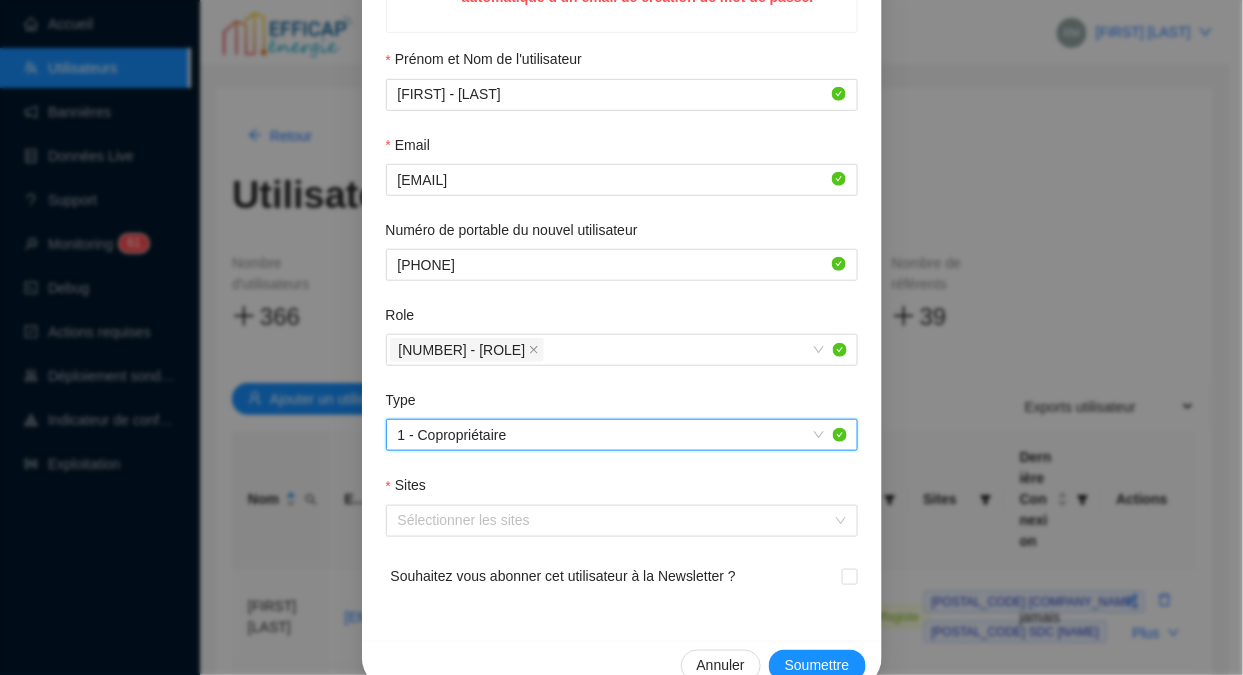 click at bounding box center (611, 521) 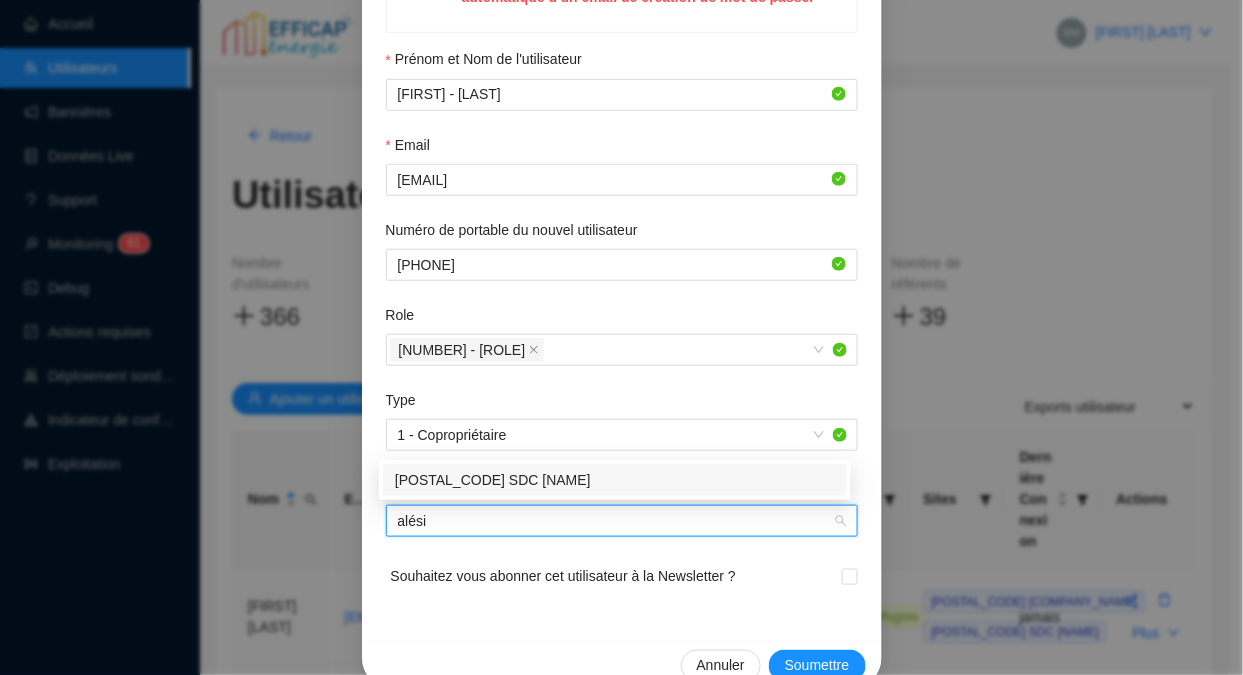 type on "alésia" 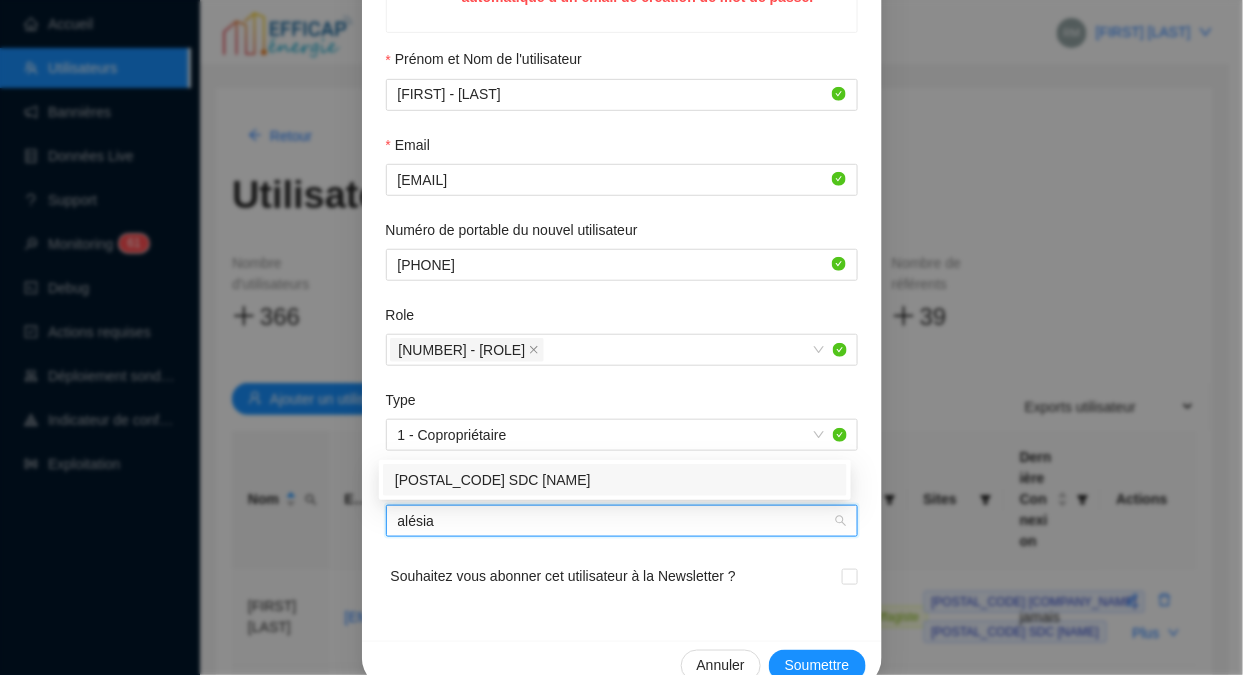 click on "[POSTAL_CODE] SDC [NAME]" at bounding box center [615, 480] 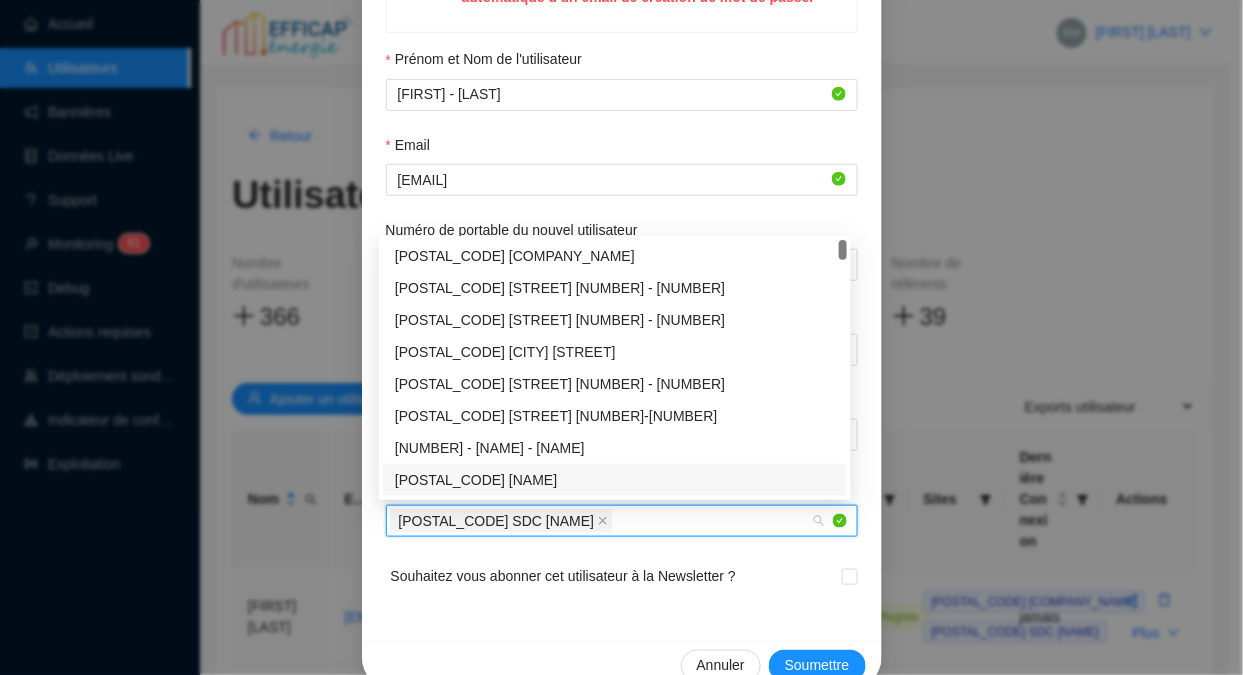 scroll, scrollTop: 277, scrollLeft: 0, axis: vertical 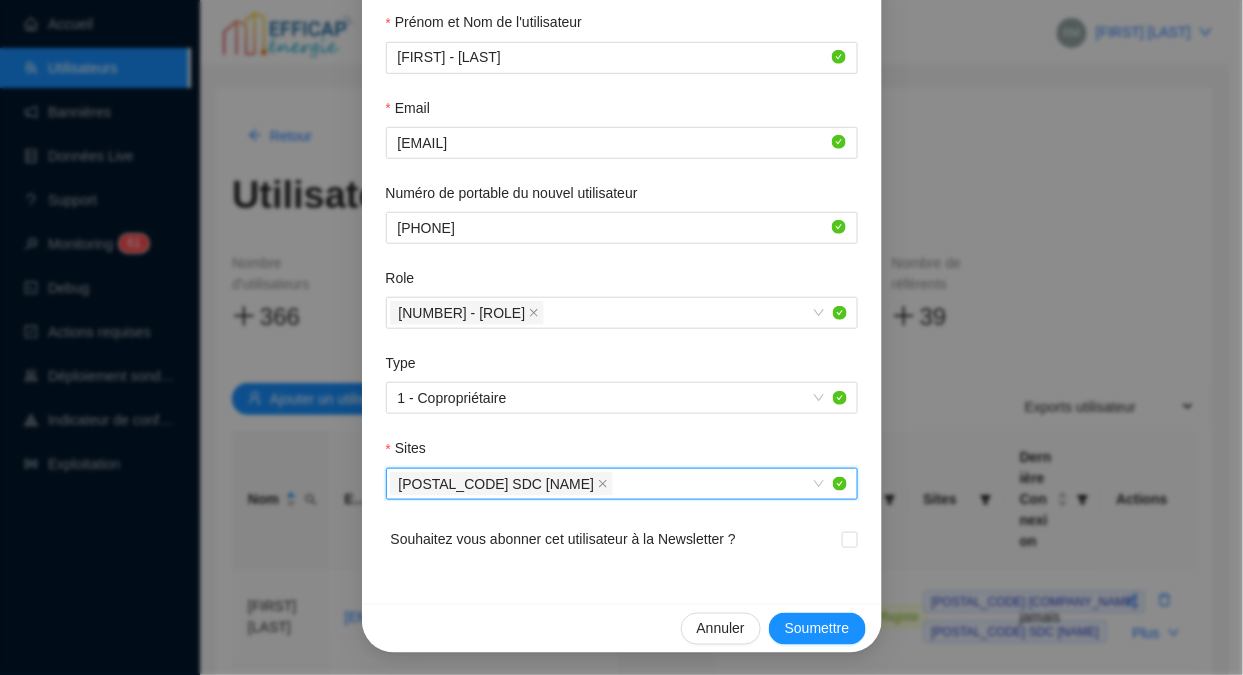 click on "L'ajout d'un nouvel utilisateur déclenche l'envoi automatique d'un email de création de mot de passe. Prénom et Nom de l'utilisateur [FIRST] [LAST] Email [EMAIL] Numéro de portable du nouvel utilisateur Role 4 - Manager Type 1 - Copropriétaire Sites [POSTAL_CODE] SDC [NAME] [POSTAL_CODE] SDC [NAME] Souhaitez vous abonner cet utilisateur à la Newsletter ?" at bounding box center [622, 242] 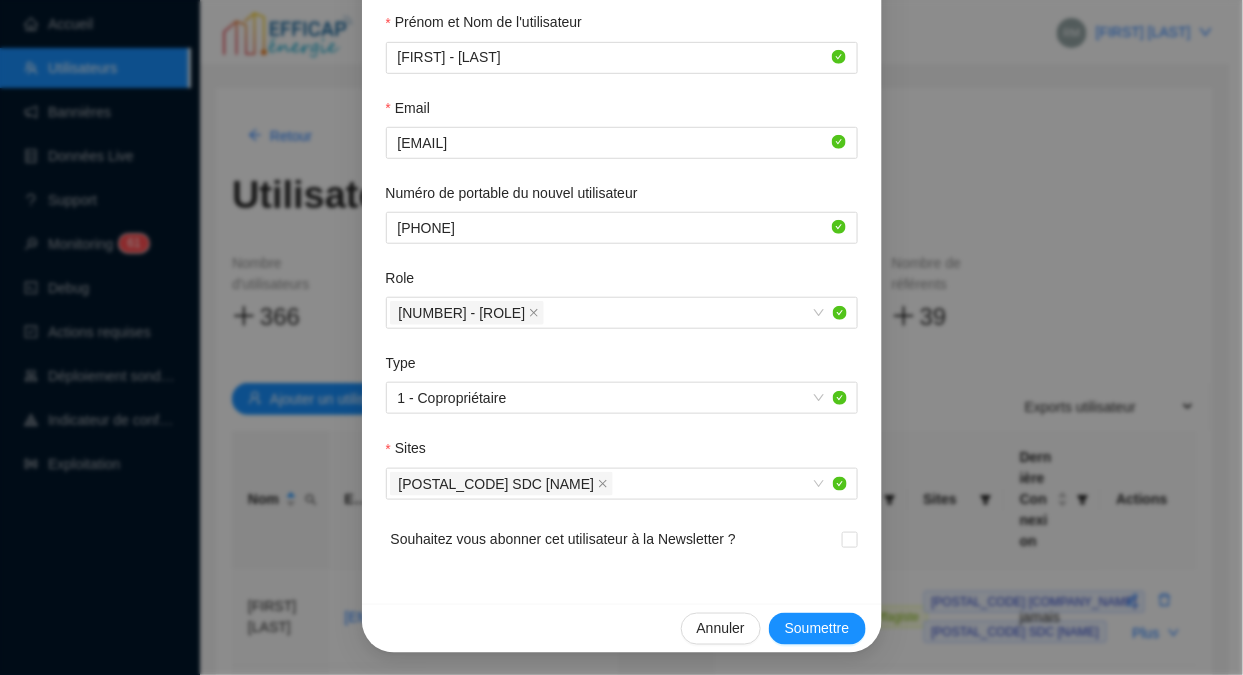 click on "Soumettre" at bounding box center [817, 628] 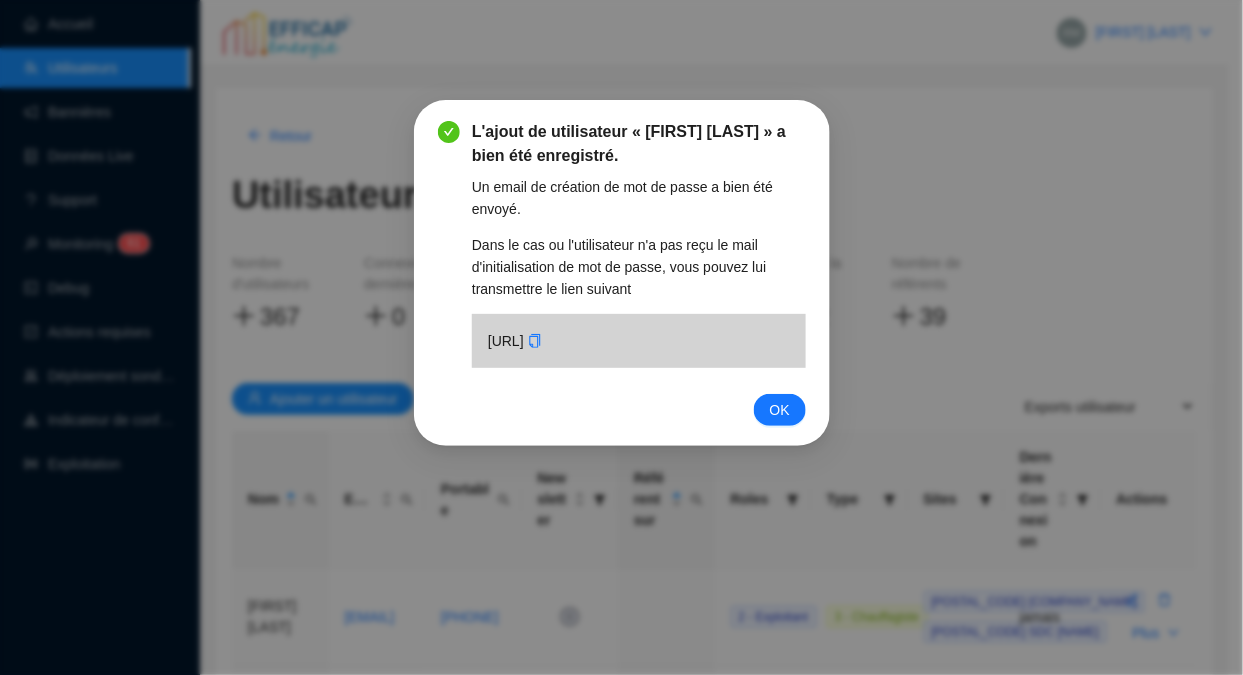 scroll, scrollTop: 0, scrollLeft: 0, axis: both 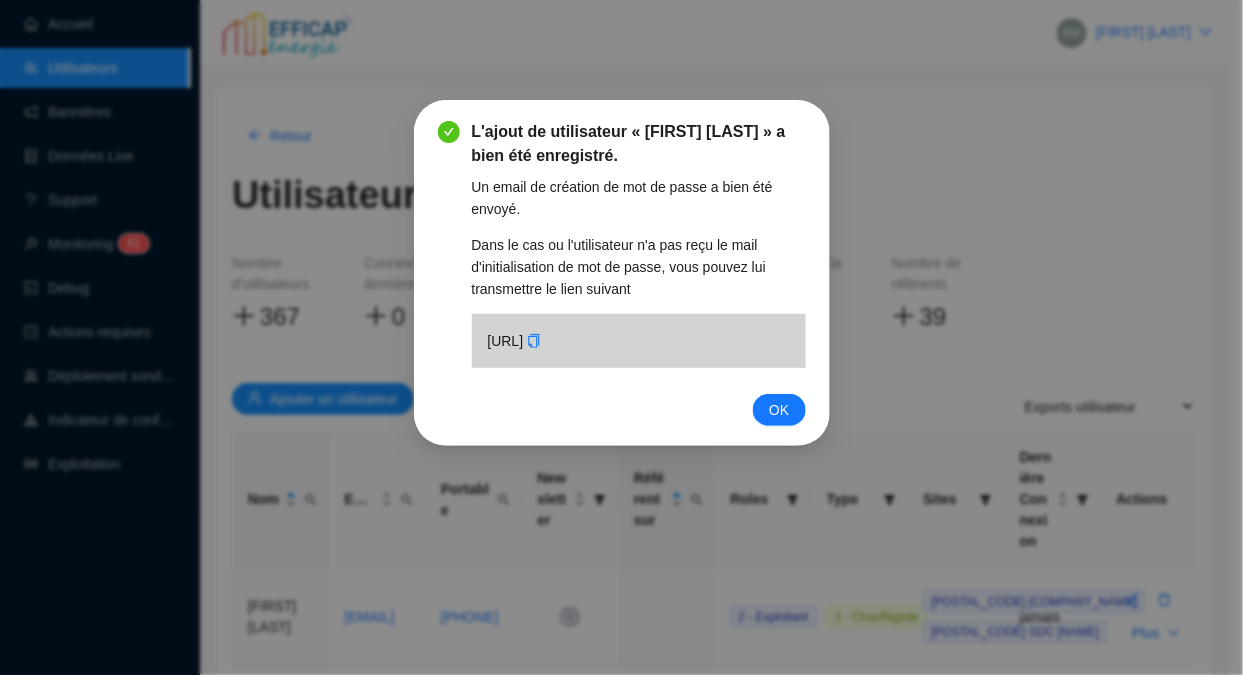 click on "OK" at bounding box center (779, 410) 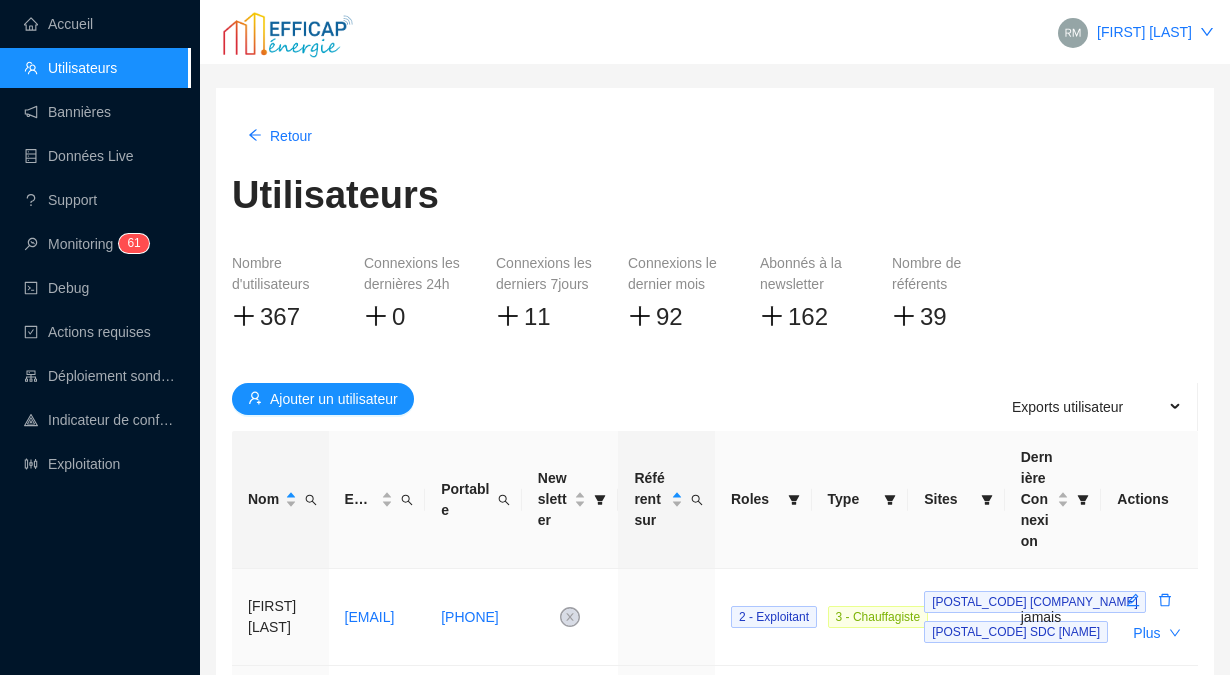 click on "Ajouter un utilisateur" at bounding box center [334, 399] 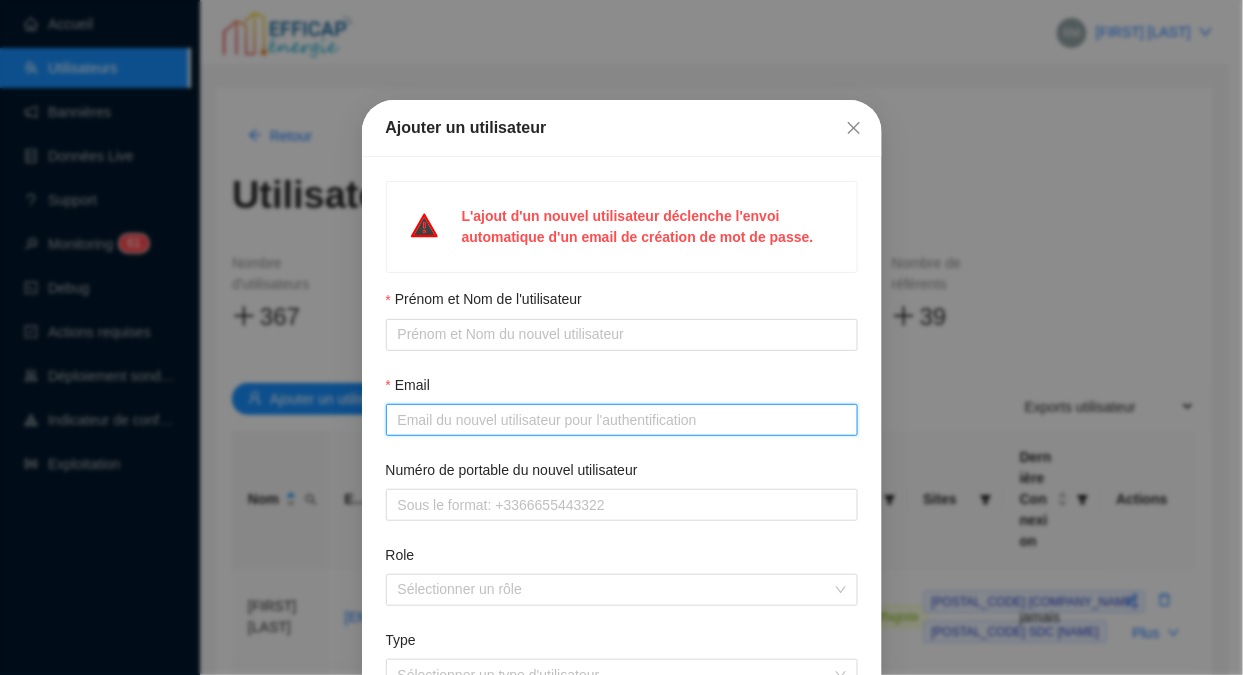 click on "Email" at bounding box center (620, 420) 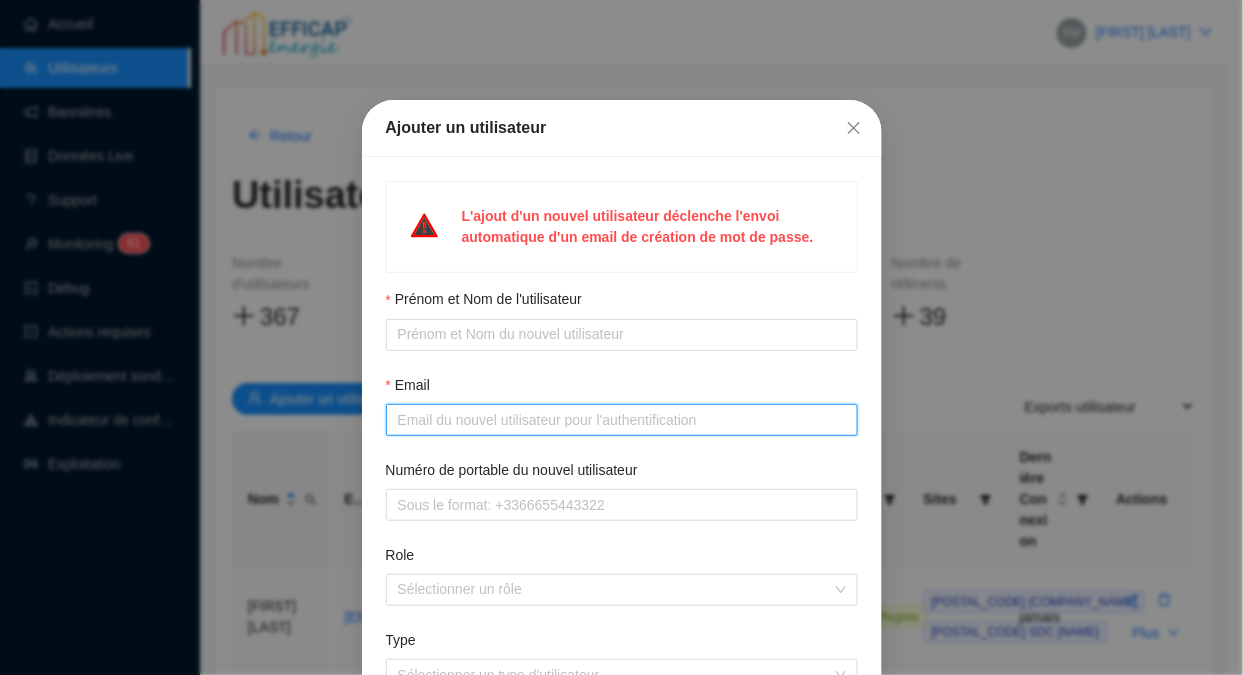 paste on "[EMAIL]" 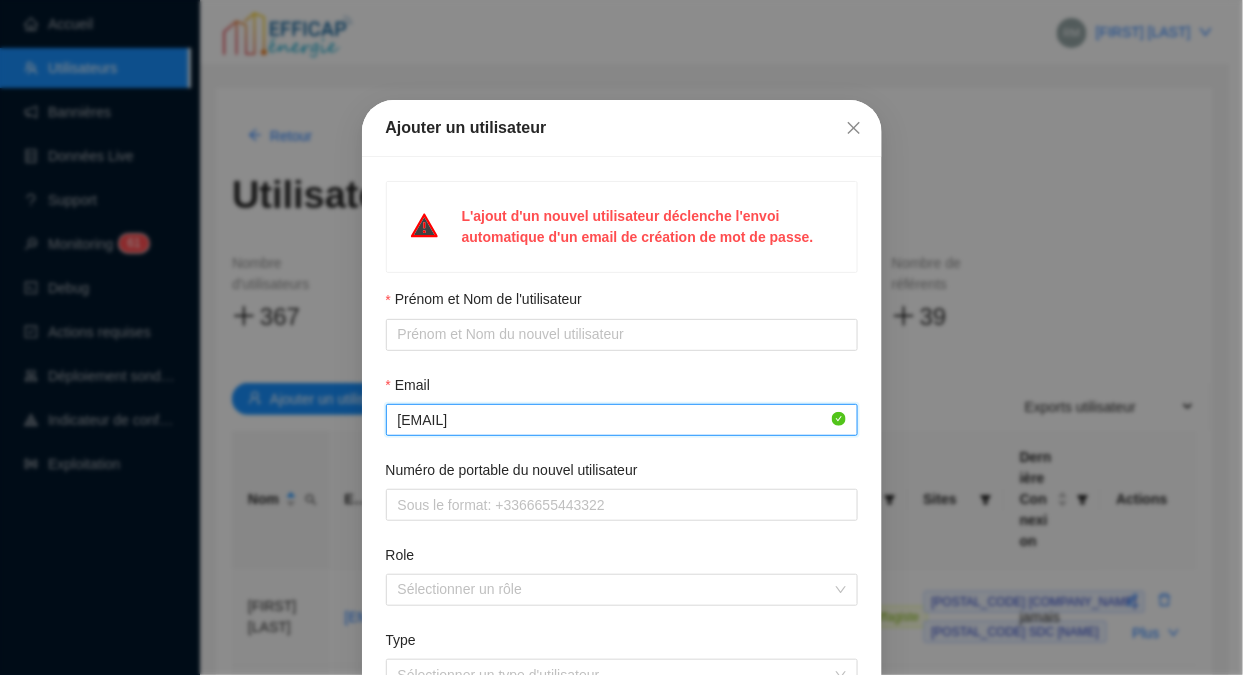 type on "[EMAIL]" 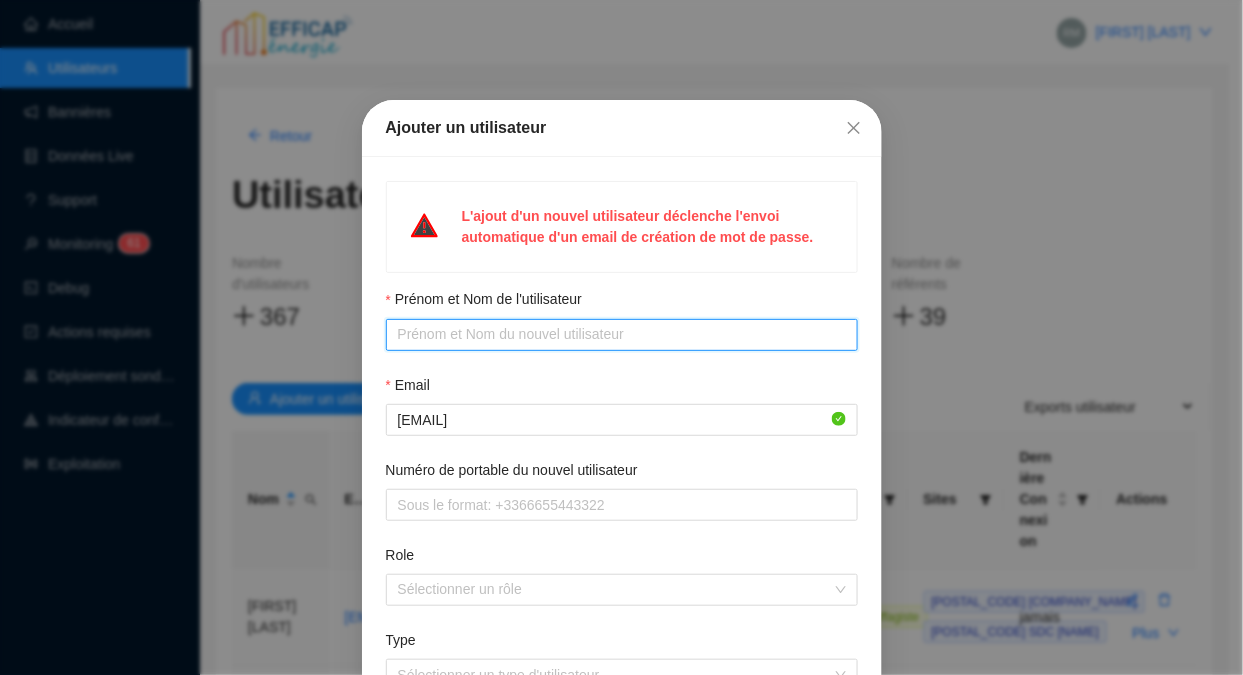 click on "Prénom et Nom de l'utilisateur" at bounding box center [620, 334] 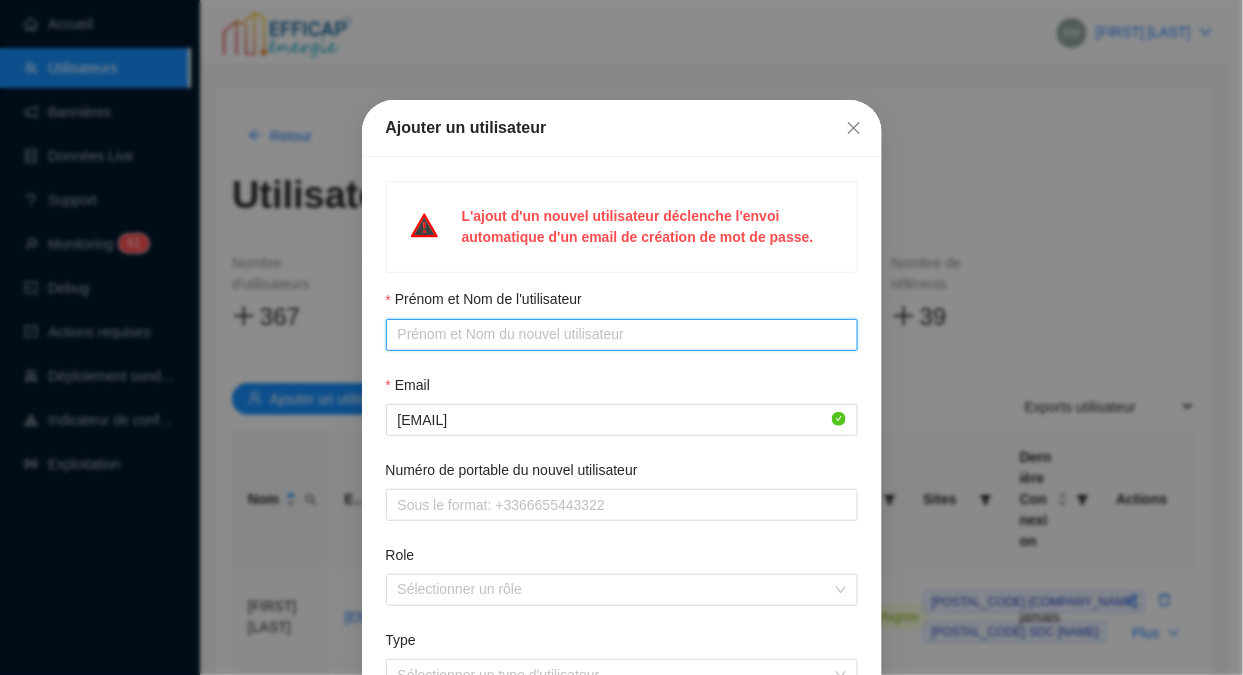 paste on "[FIRST] [LAST]" 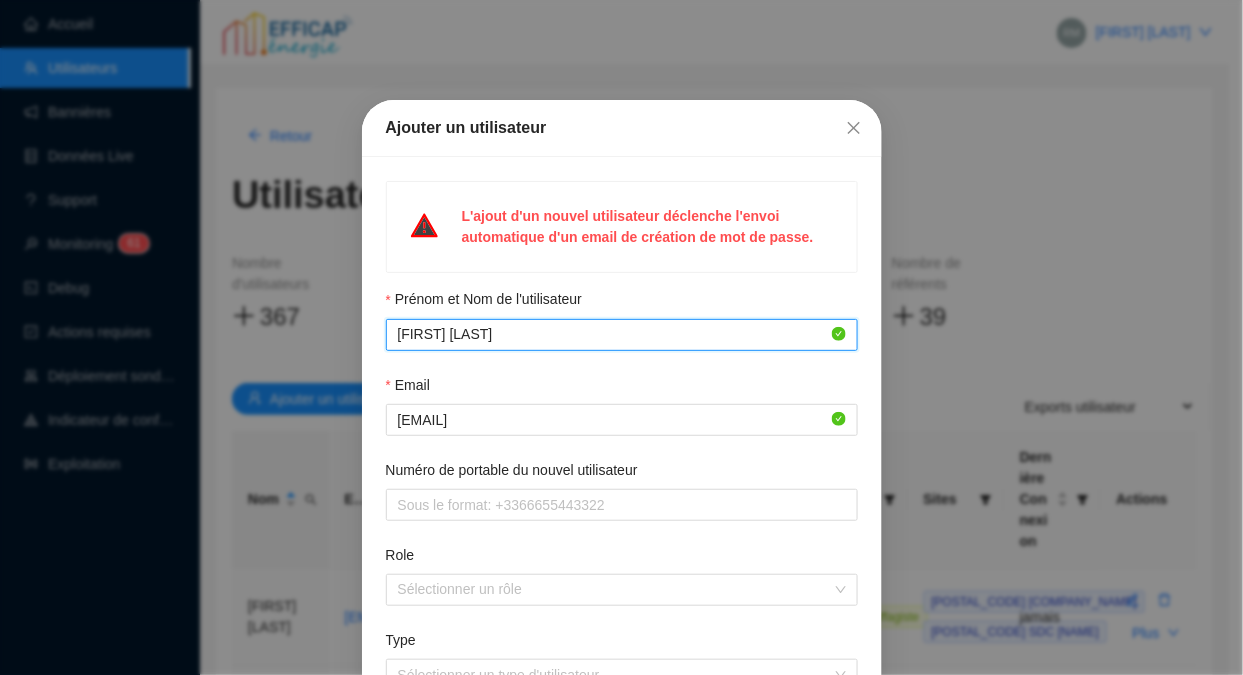 type on "[FIRST] [LAST]" 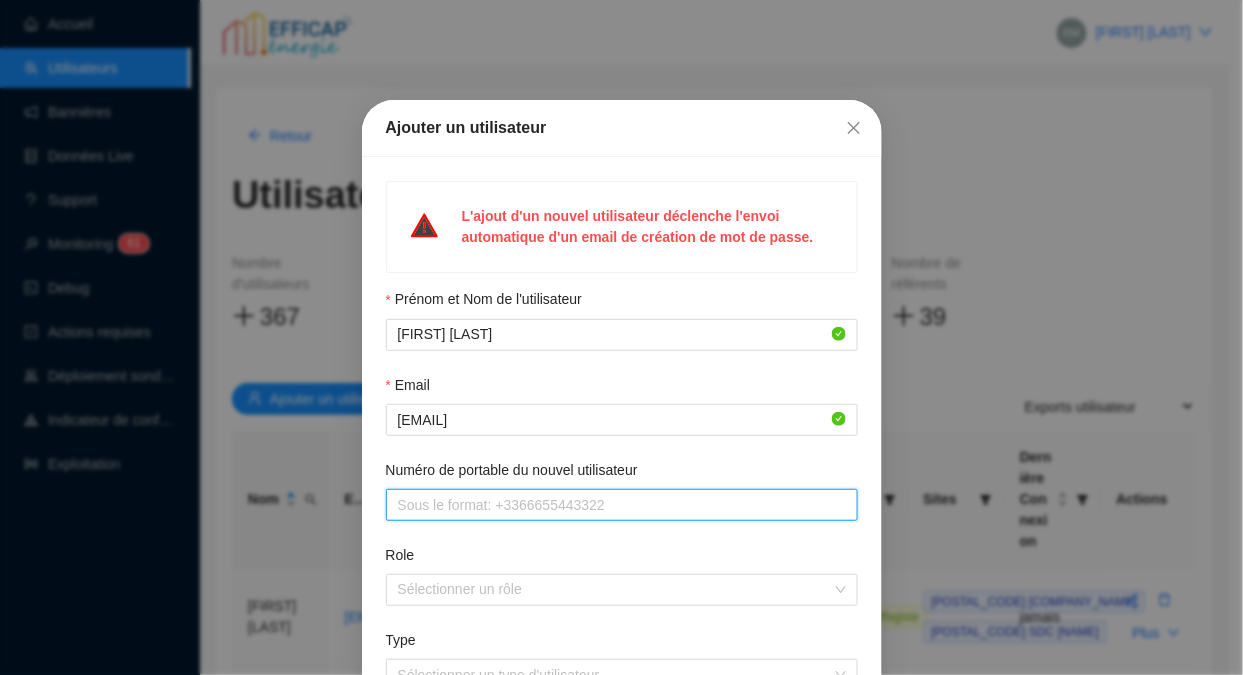 click on "Numéro de portable du nouvel utilisateur" at bounding box center [620, 505] 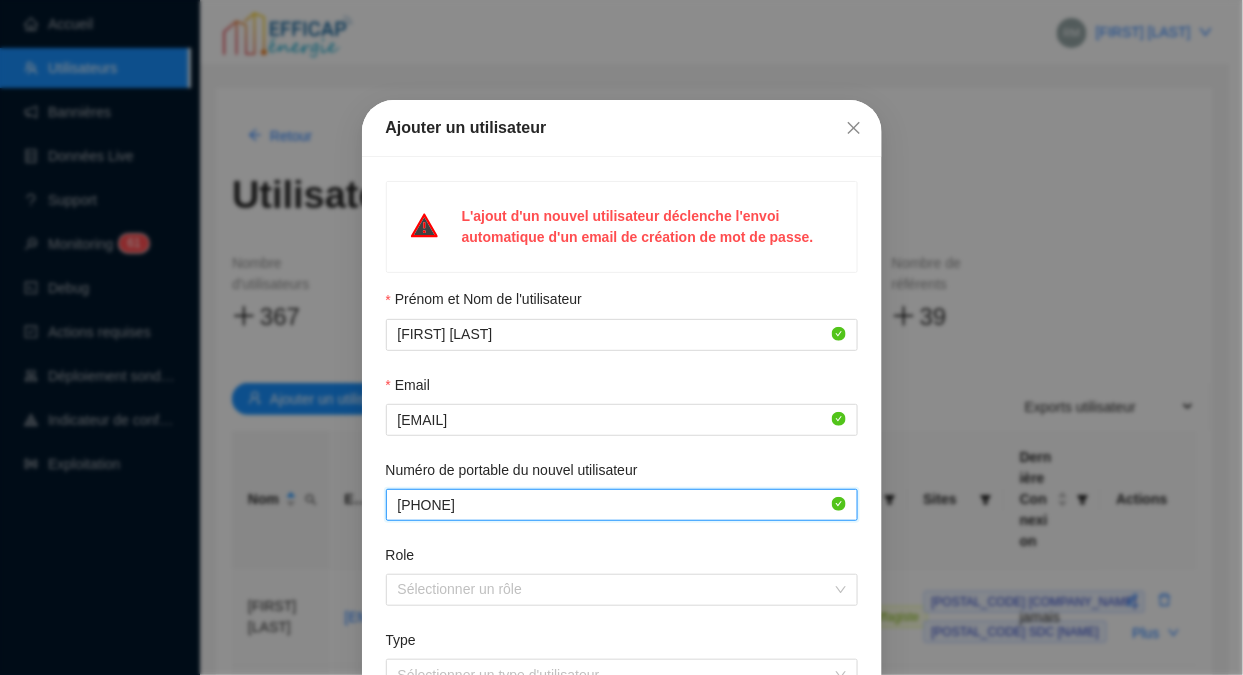 click at bounding box center (611, 590) 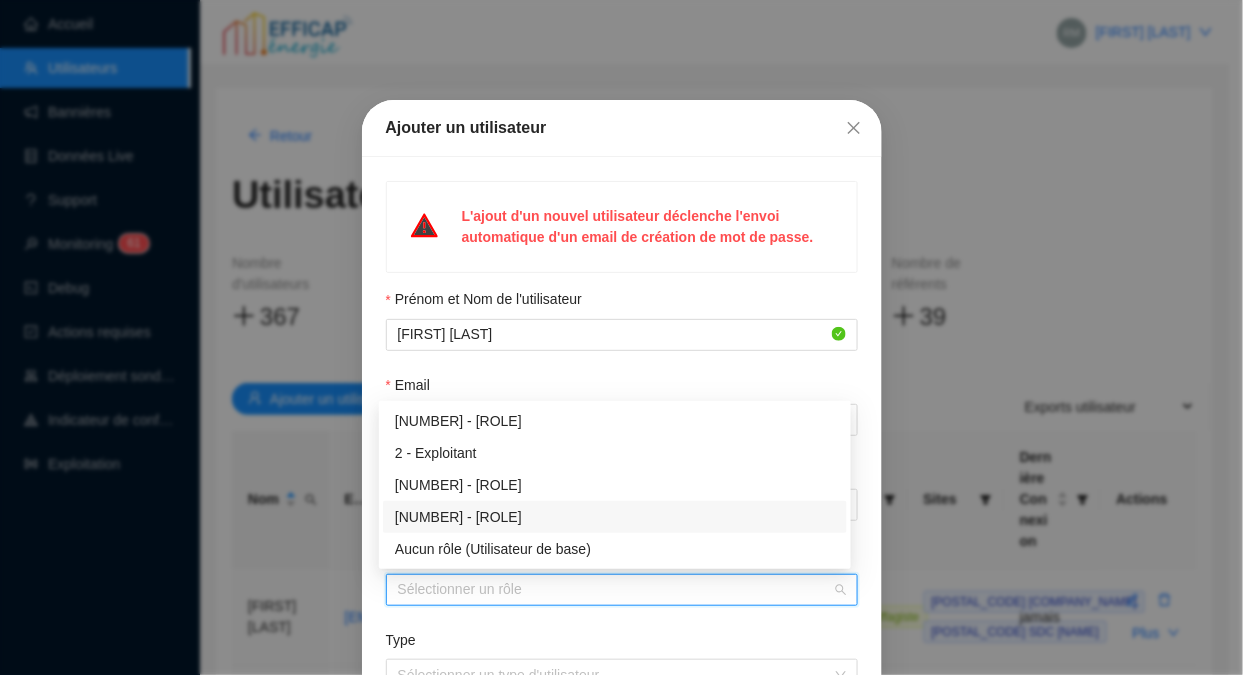 click on "[NUMBER] - [ROLE]" at bounding box center [615, 517] 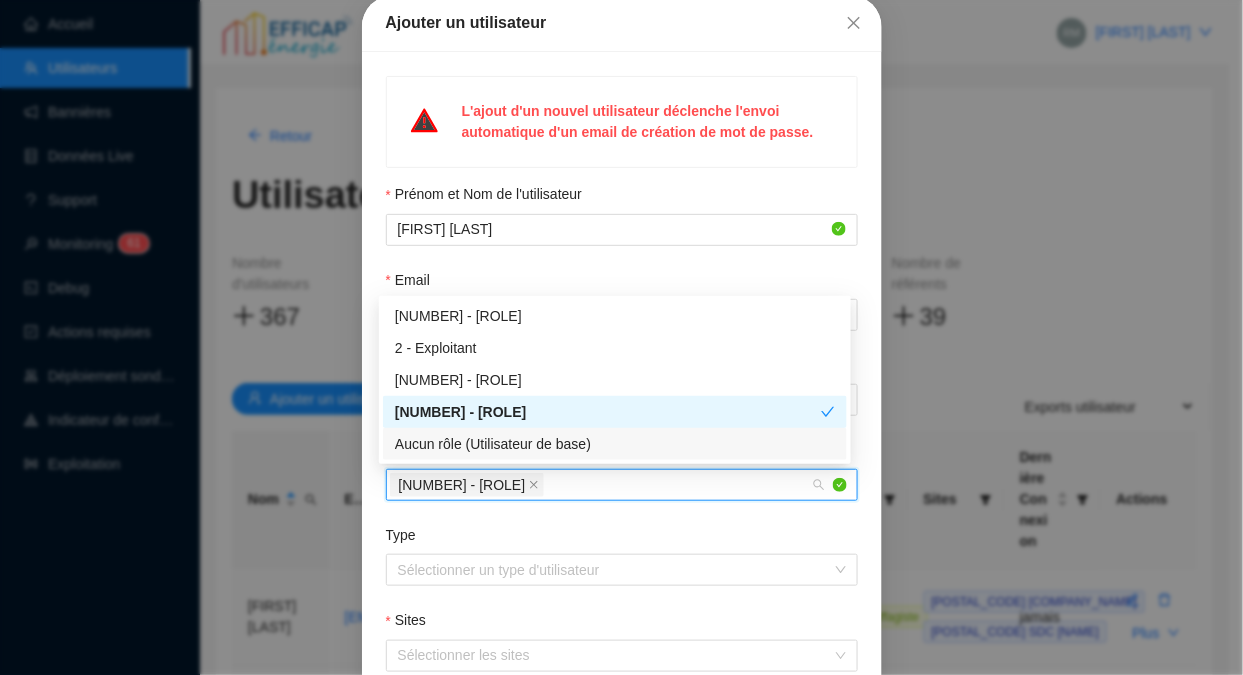 scroll, scrollTop: 110, scrollLeft: 0, axis: vertical 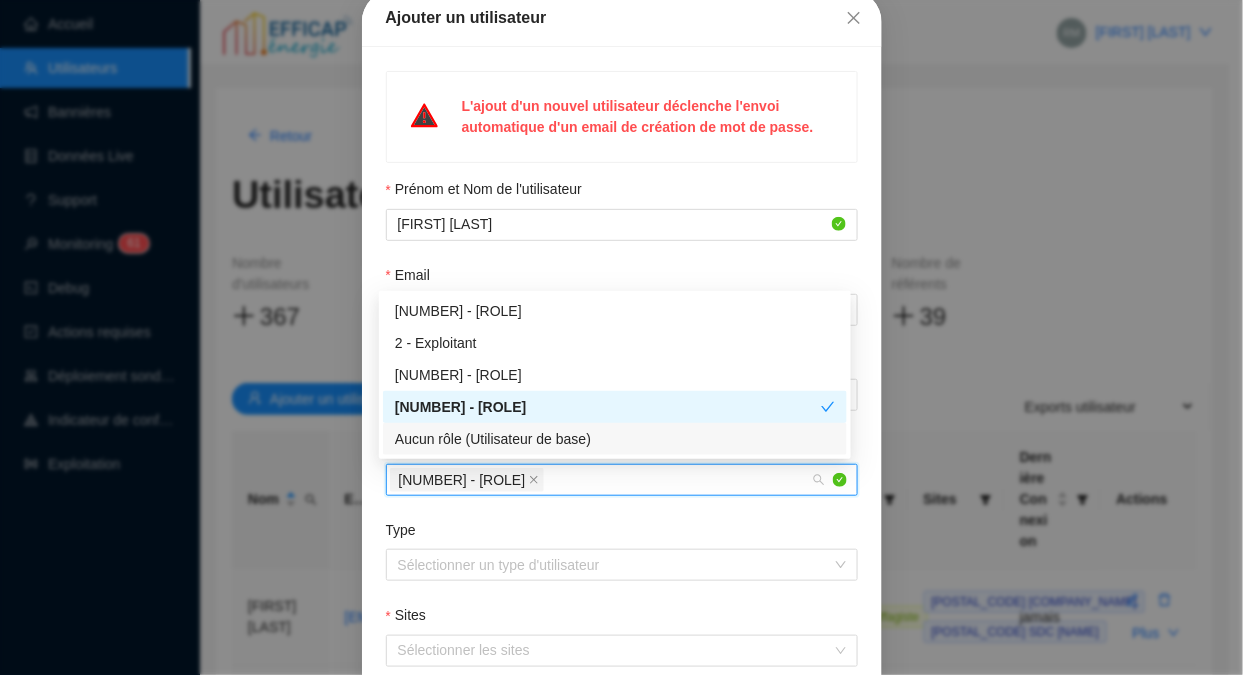 click on "Type" at bounding box center [613, 565] 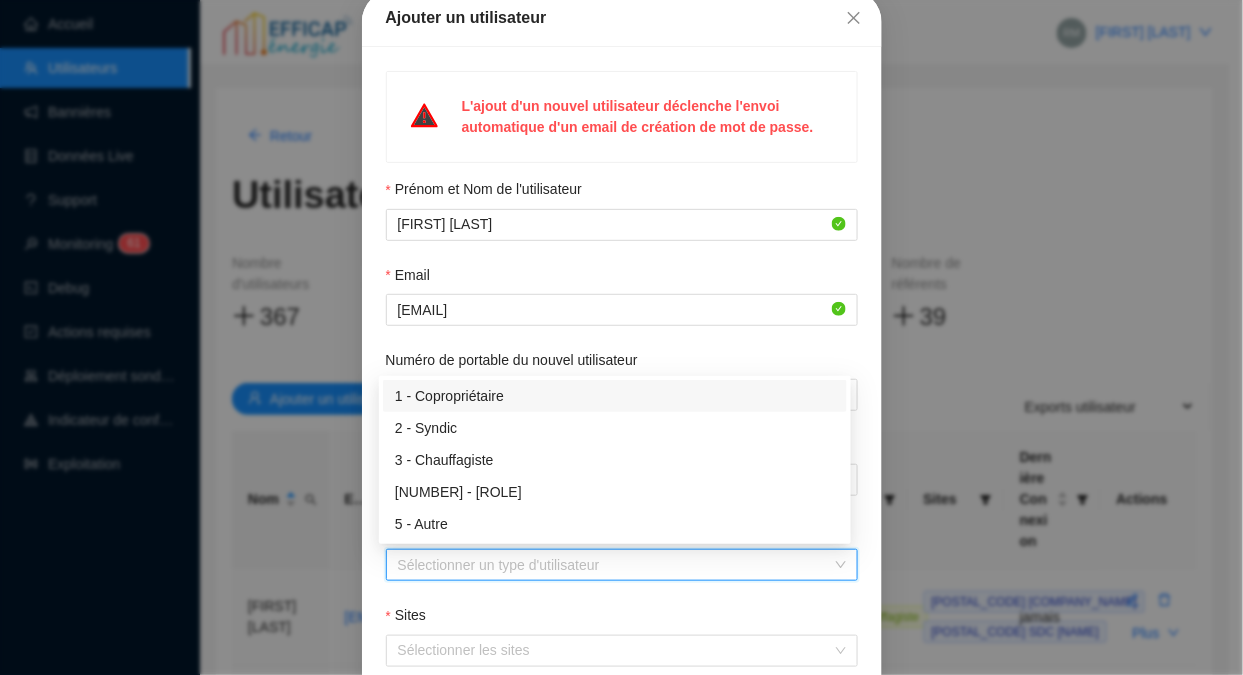 click on "1 - Copropriétaire" at bounding box center (615, 396) 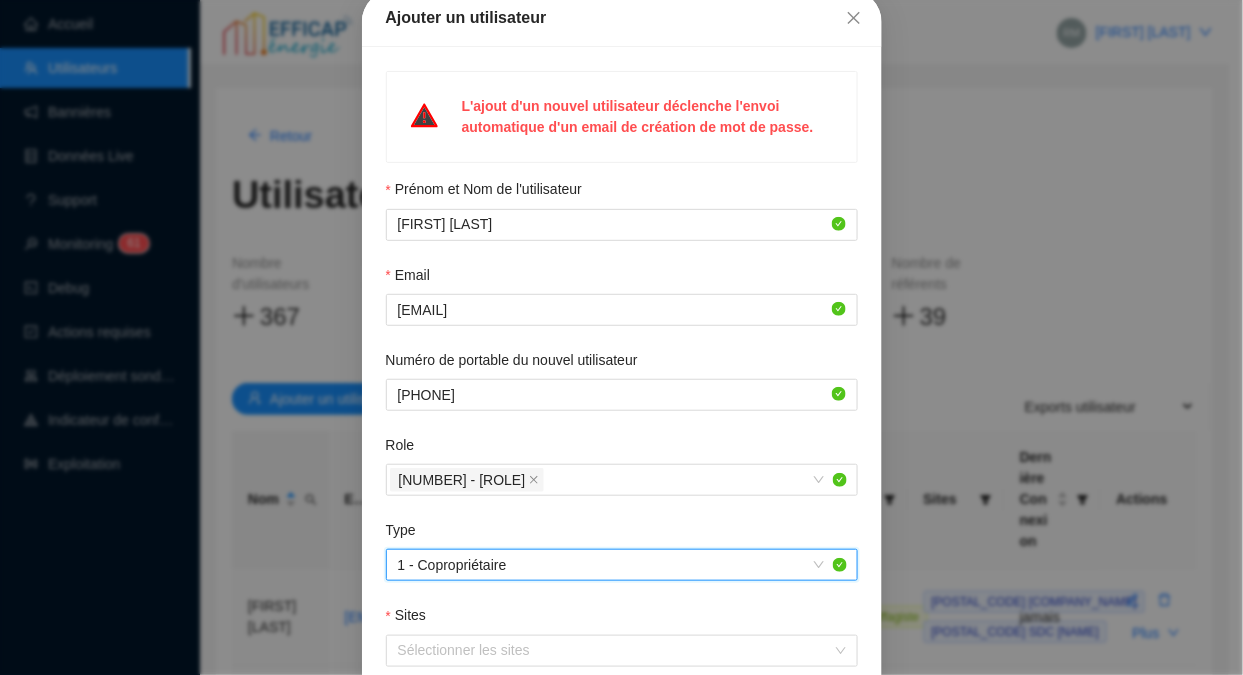 click at bounding box center [611, 651] 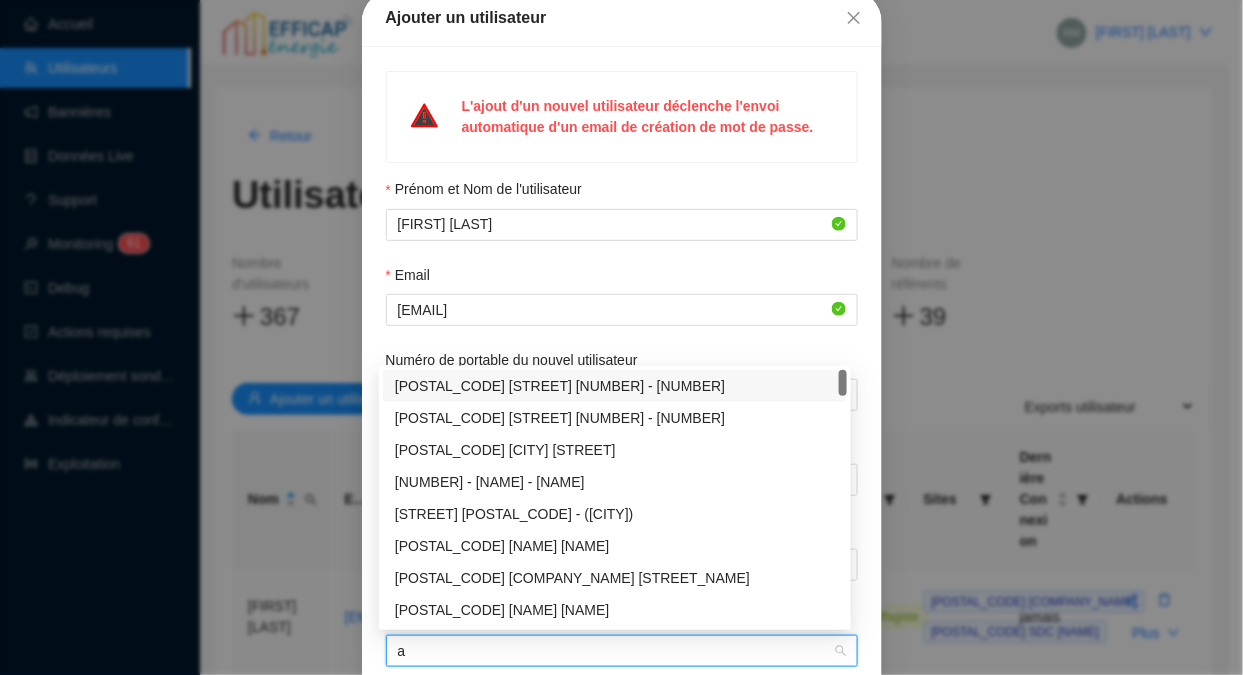 type on "al" 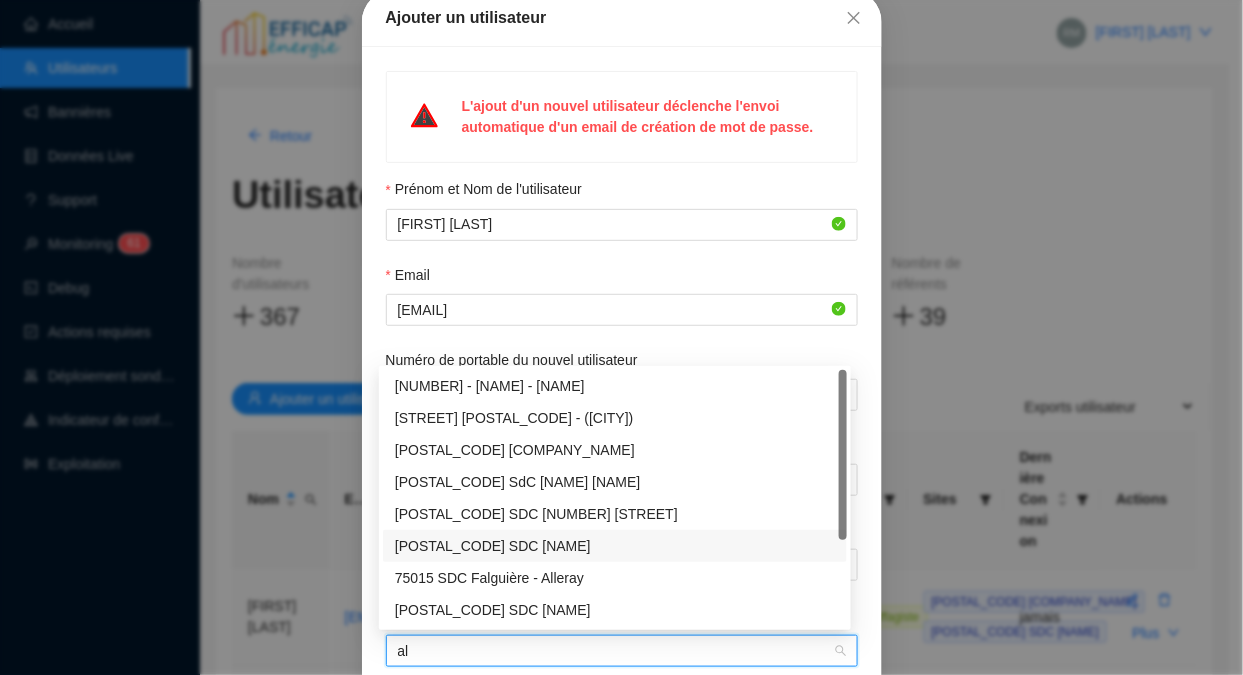 click on "[POSTAL_CODE] SDC [NAME]" at bounding box center (615, 546) 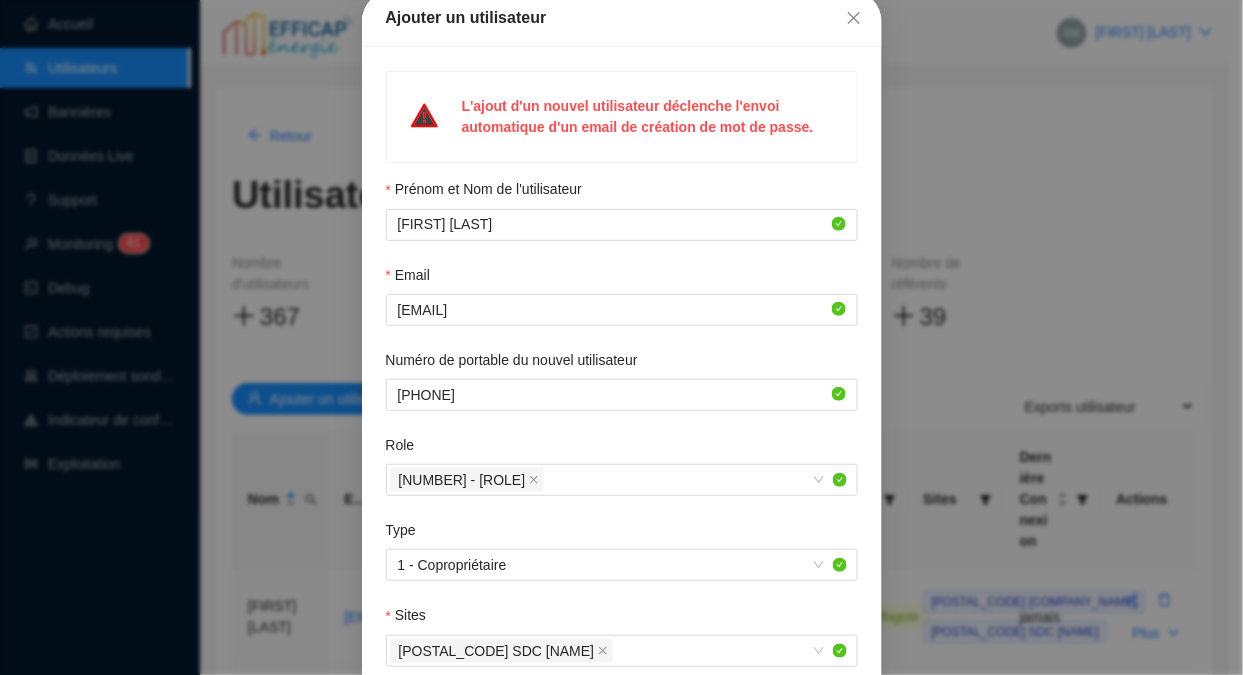 click on "Prénom et Nom de l'utilisateur [FIRST] [LAST] Email [EMAIL] Numéro de portable du nouvel utilisateur Role 4 - Manager Type 1 - Copropriétaire Sites [POSTAL_CODE] SDC [NAME] Souhaitez vous abonner cet utilisateur à la Newsletter ?" at bounding box center [622, 463] 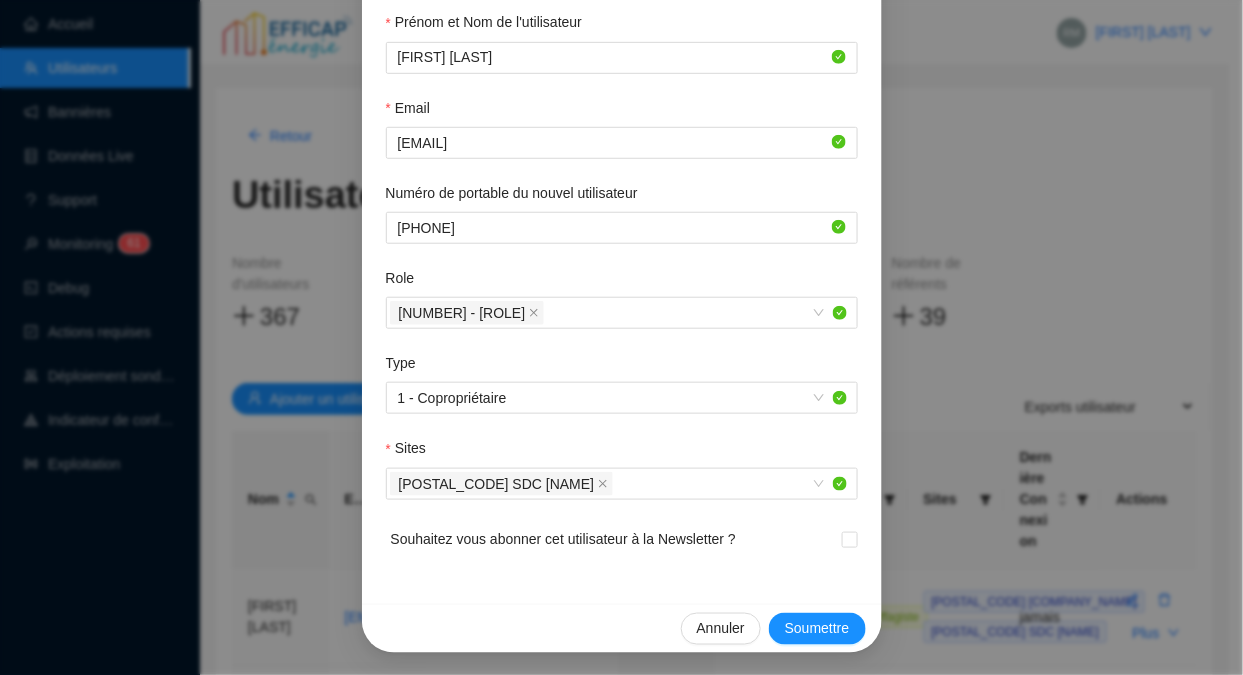 click on "Soumettre" at bounding box center (817, 628) 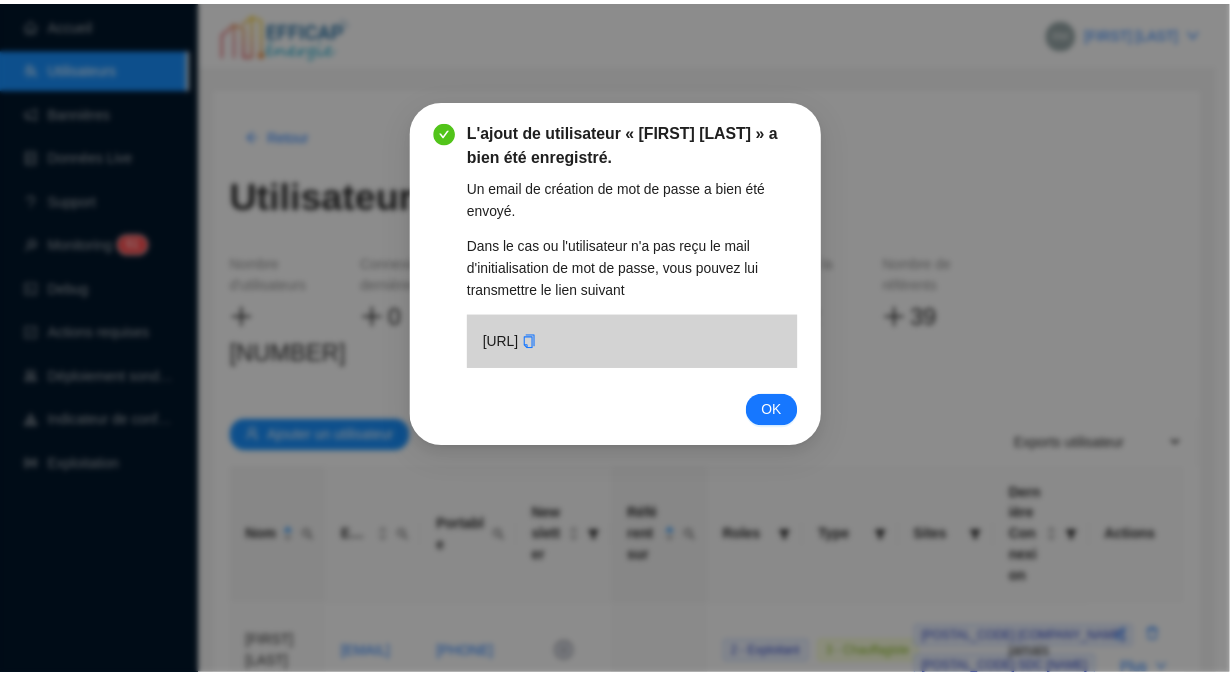 scroll, scrollTop: 0, scrollLeft: 0, axis: both 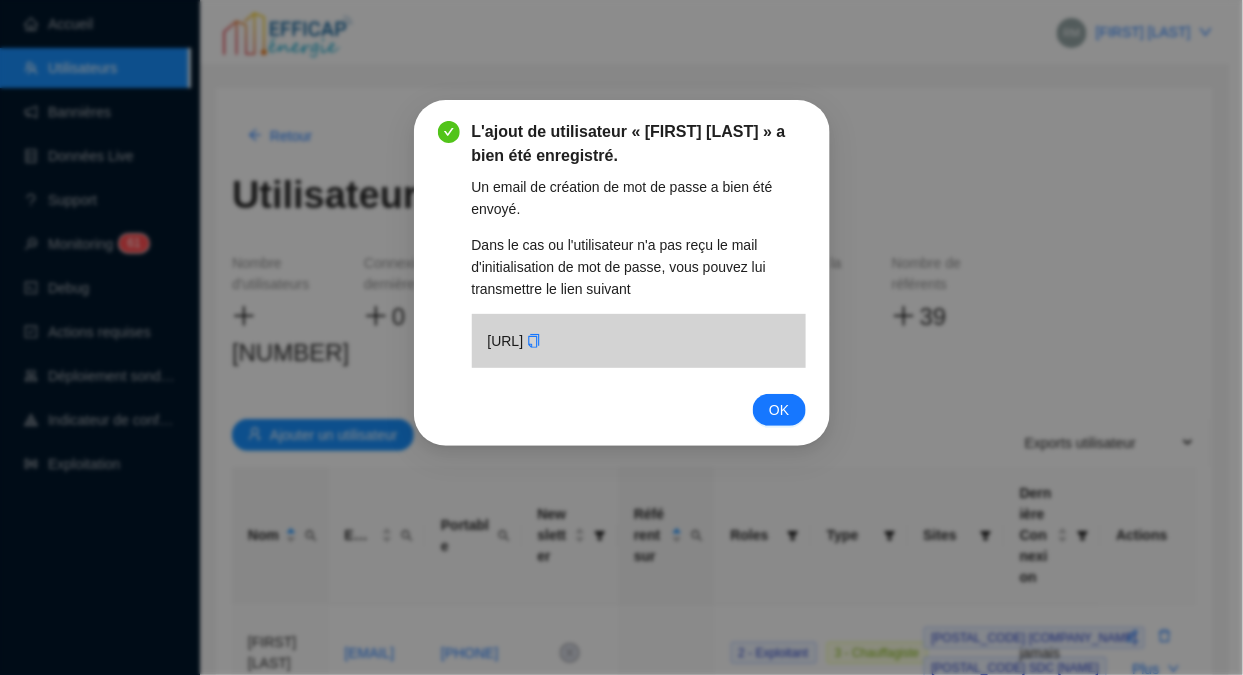 click on "OK" at bounding box center (779, 410) 